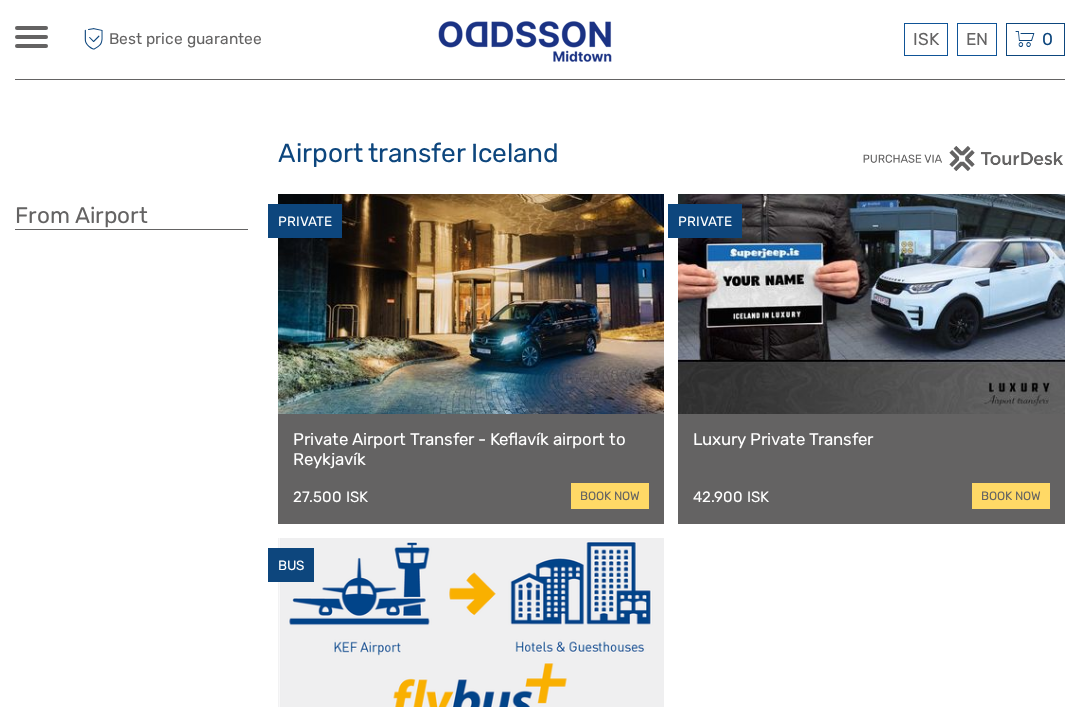 scroll, scrollTop: 0, scrollLeft: 0, axis: both 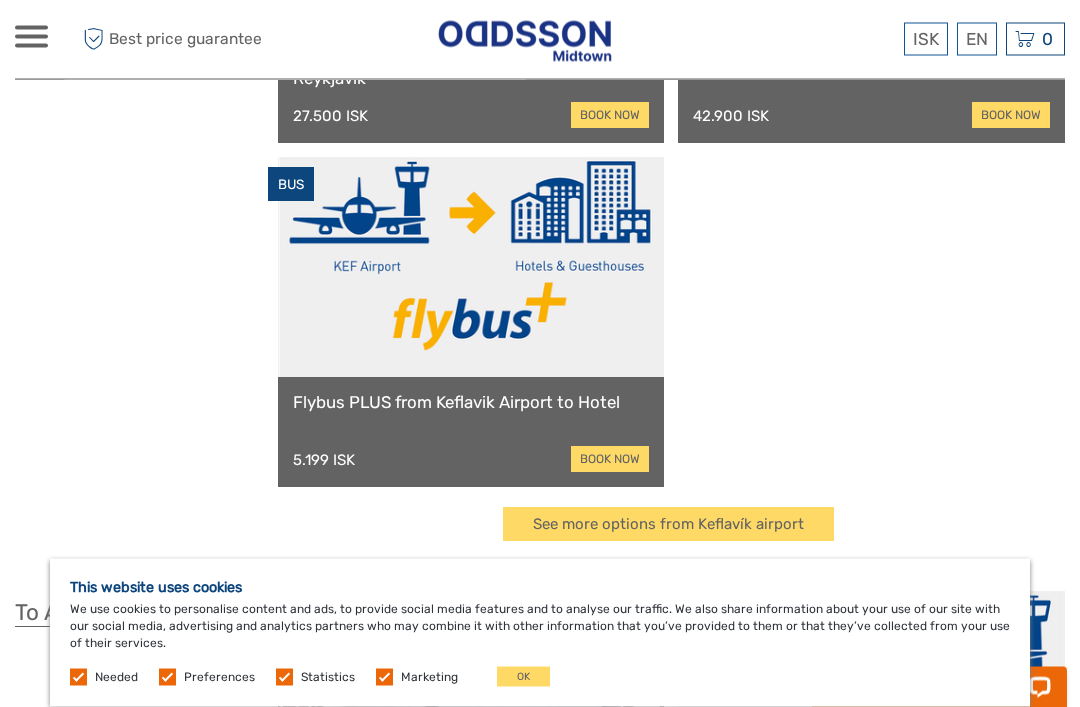 click on "book now" at bounding box center (610, 460) 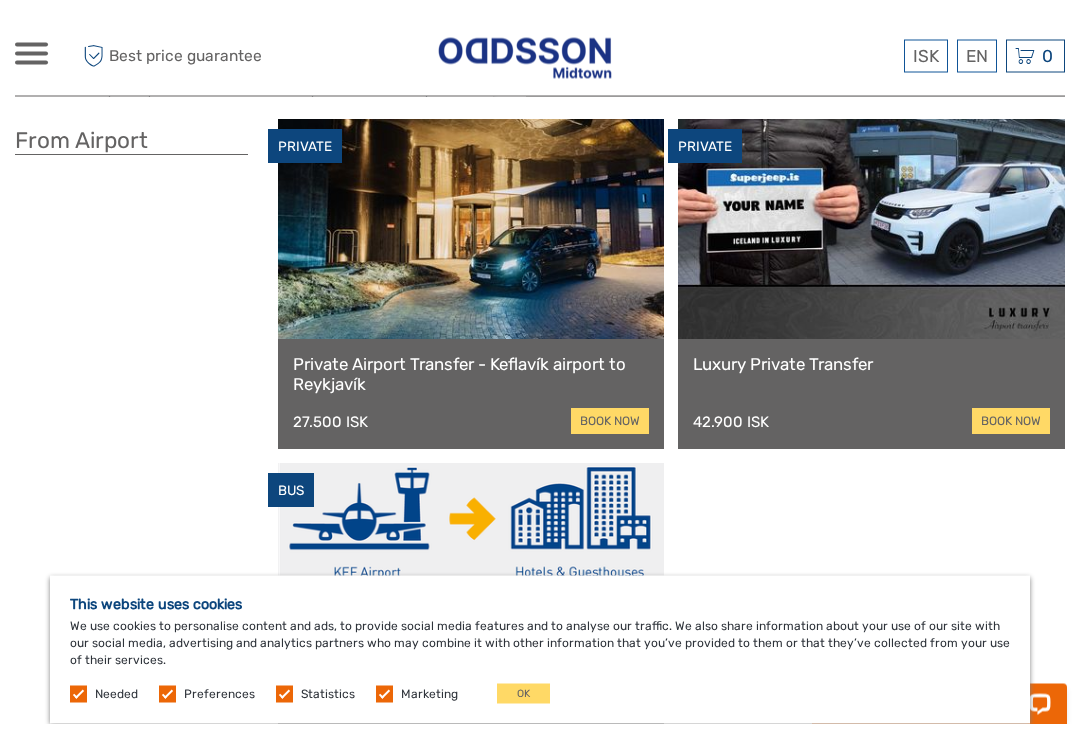 scroll, scrollTop: 0, scrollLeft: 0, axis: both 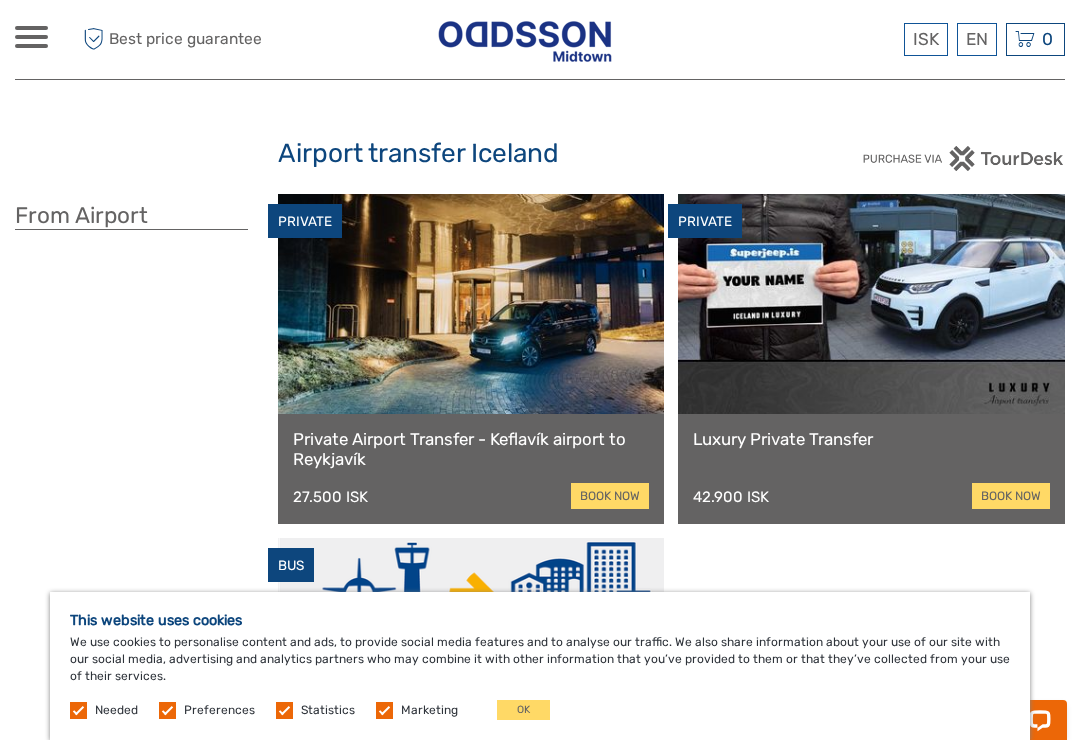 click at bounding box center [525, 39] 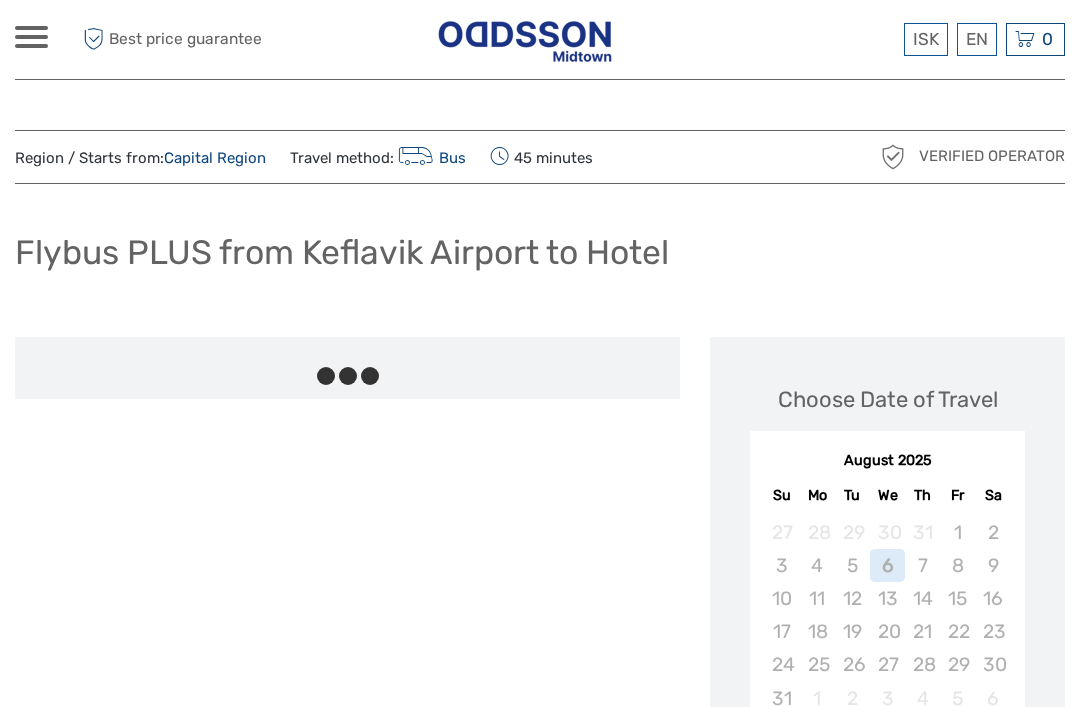 scroll, scrollTop: 0, scrollLeft: 0, axis: both 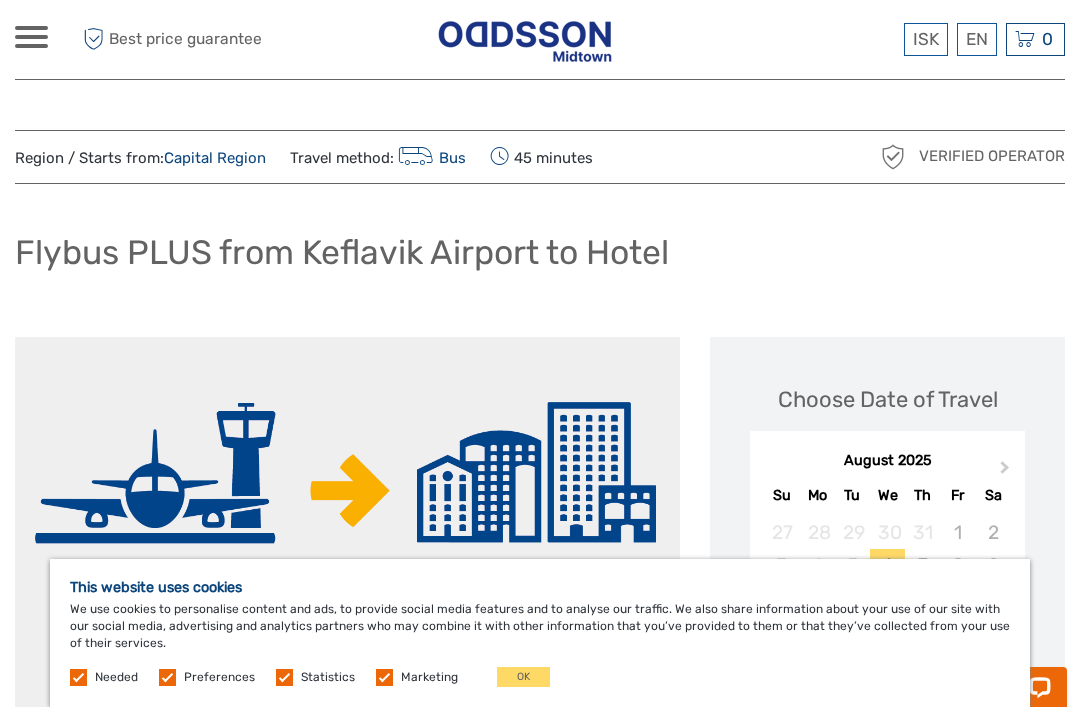 click on "OK" at bounding box center (523, 677) 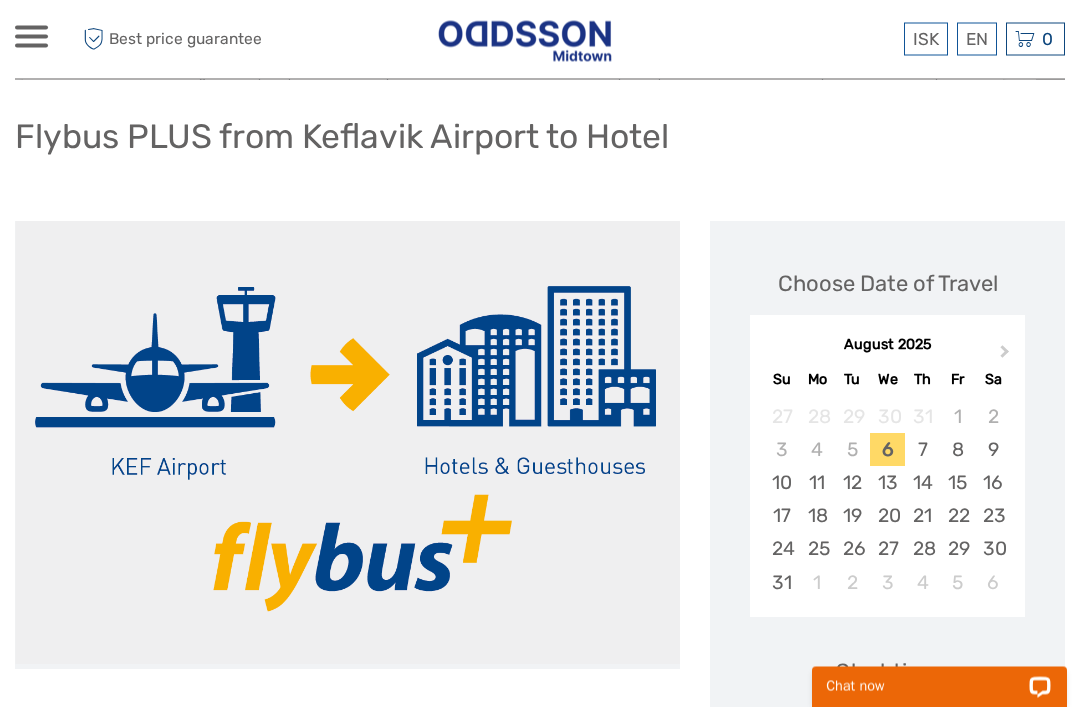 scroll, scrollTop: 118, scrollLeft: 0, axis: vertical 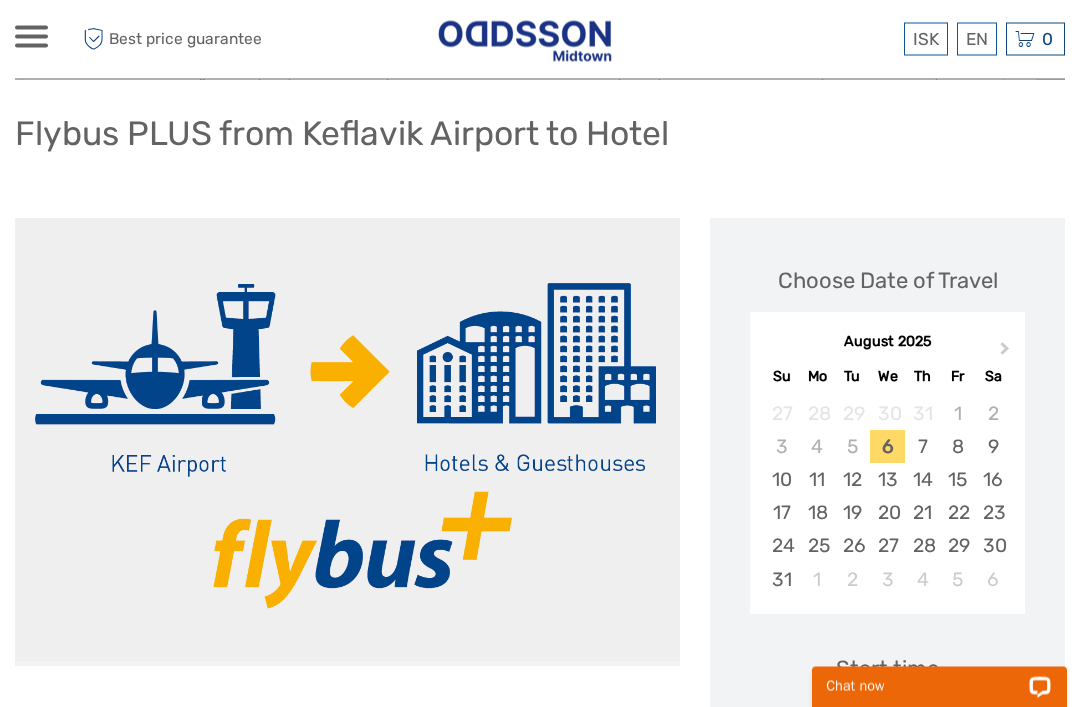 click on "7" at bounding box center (922, 447) 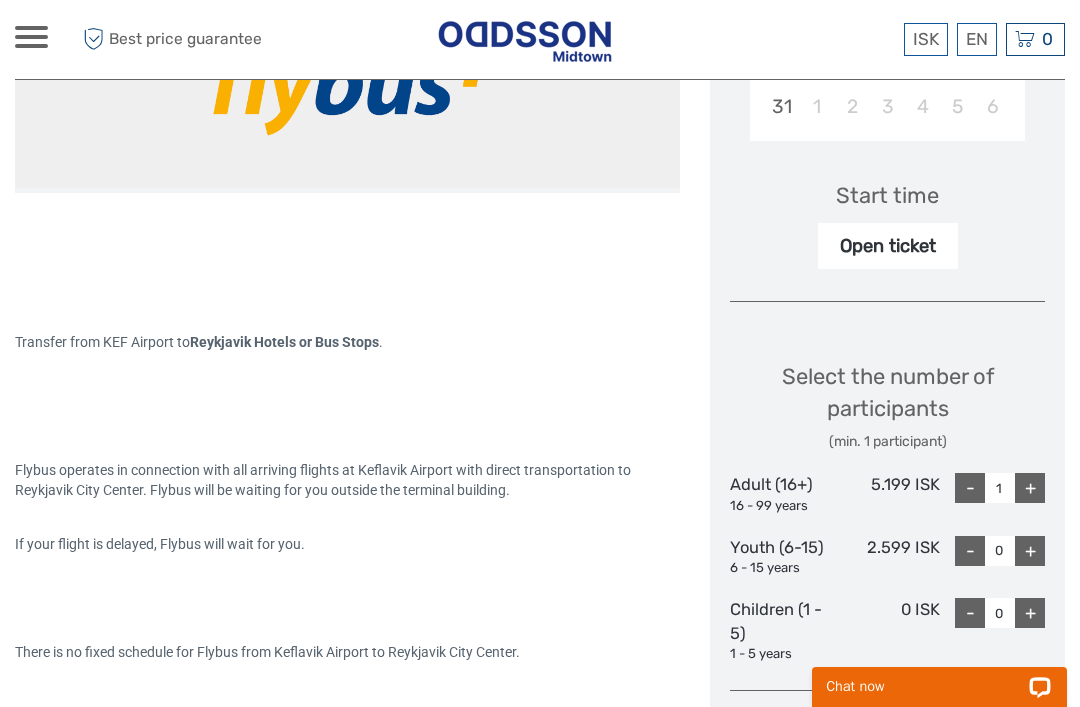 scroll, scrollTop: 610, scrollLeft: 0, axis: vertical 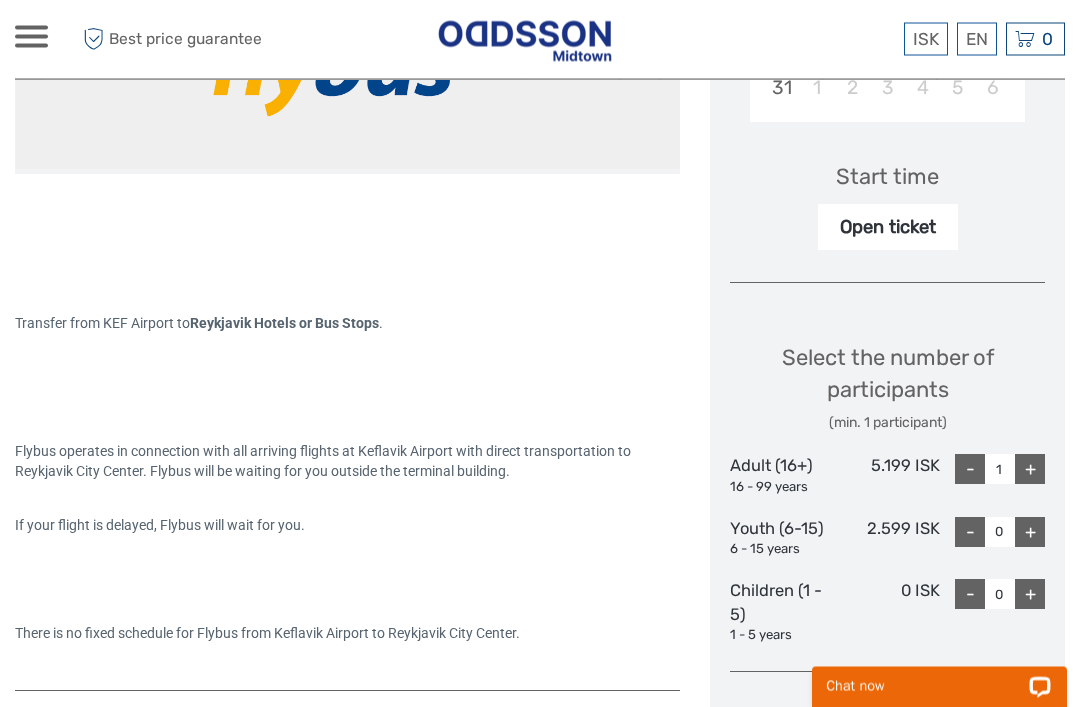 click on "+" at bounding box center [1030, 470] 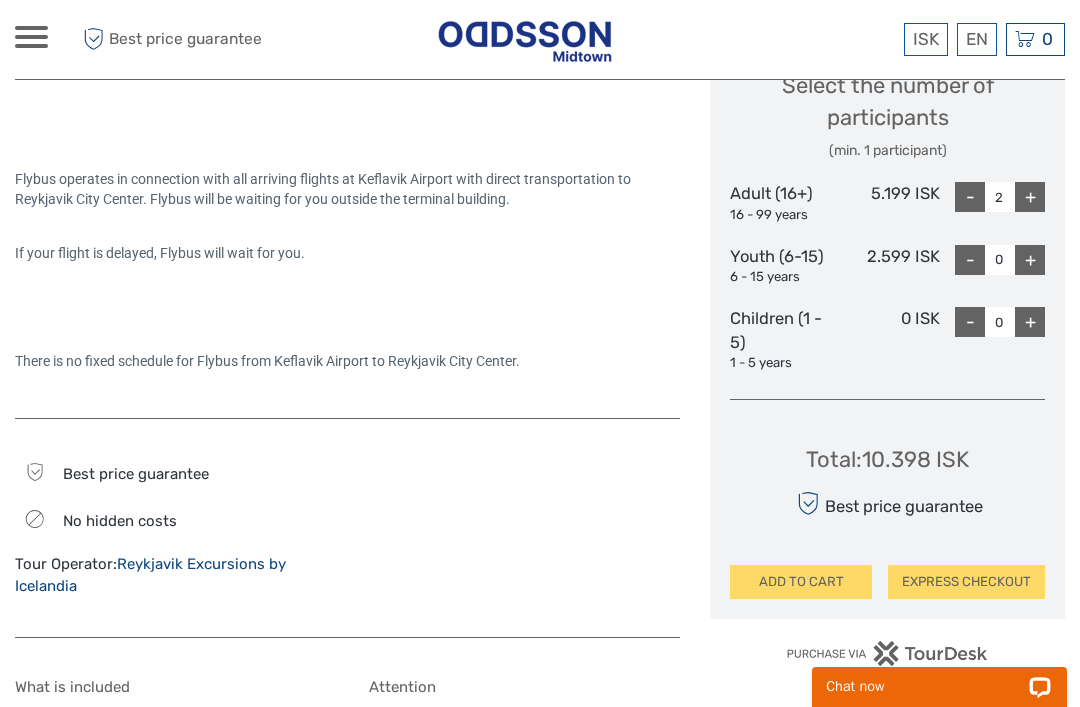 scroll, scrollTop: 882, scrollLeft: 0, axis: vertical 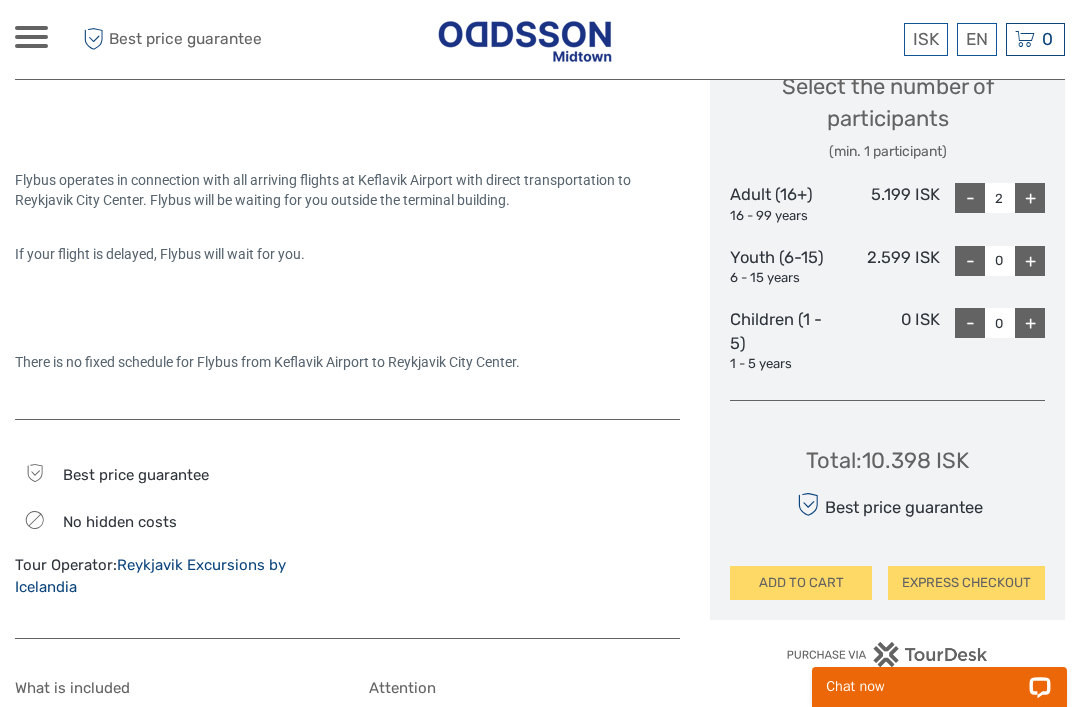 click on "ADD TO CART" at bounding box center [801, 583] 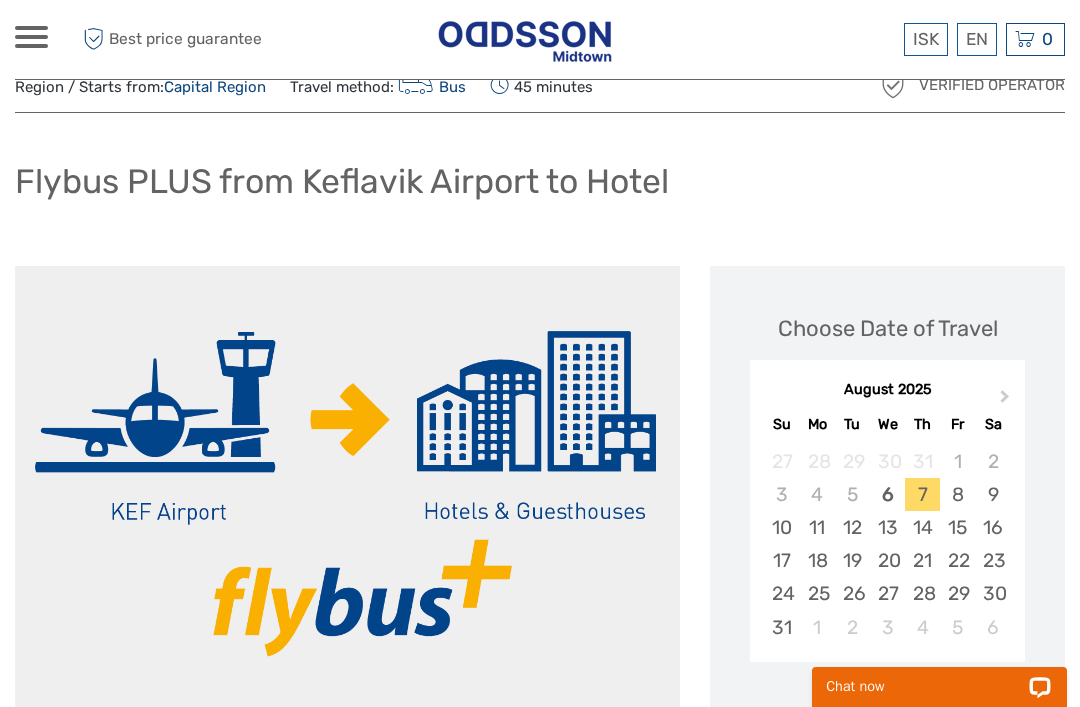 scroll, scrollTop: 59, scrollLeft: 0, axis: vertical 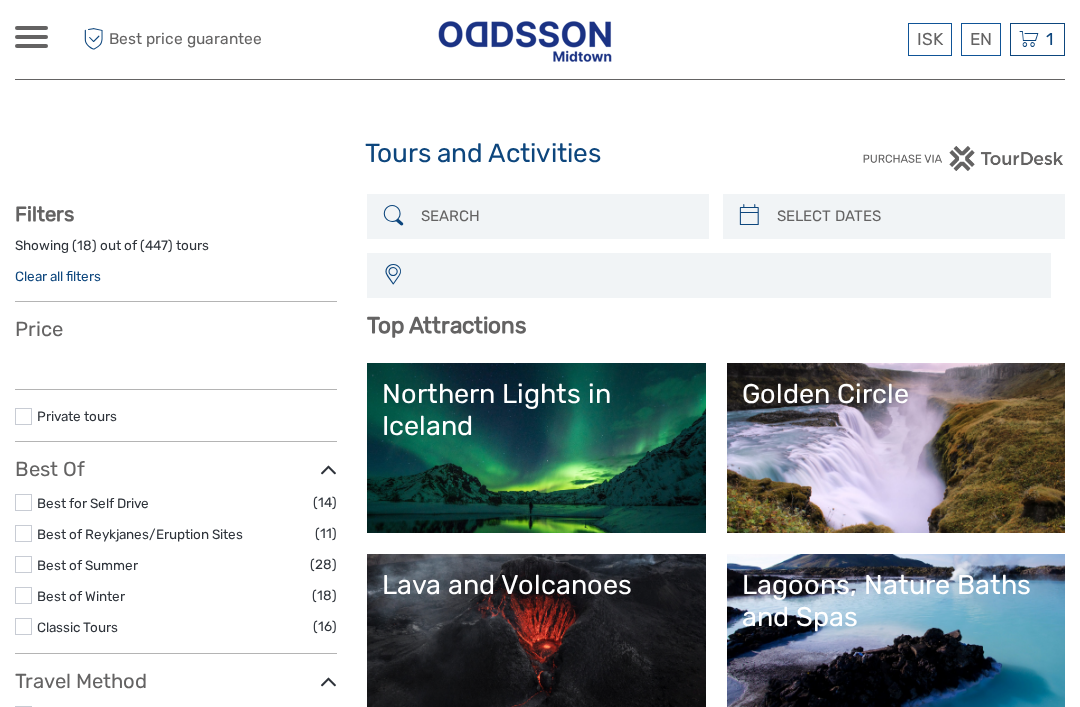 select 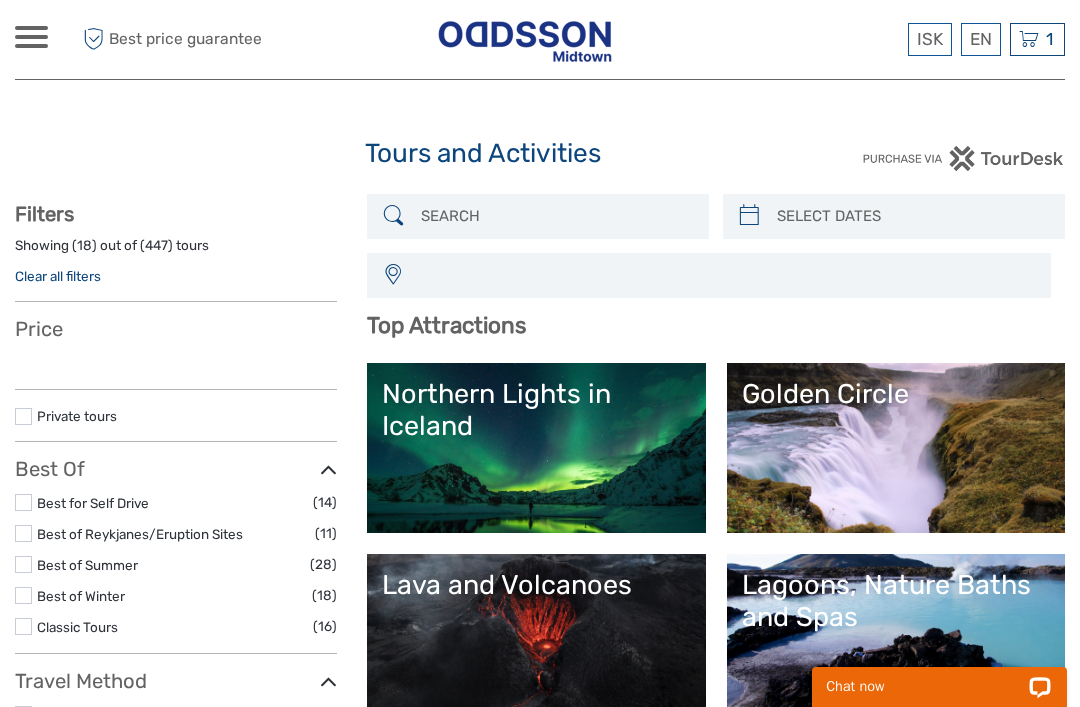 scroll, scrollTop: 0, scrollLeft: 0, axis: both 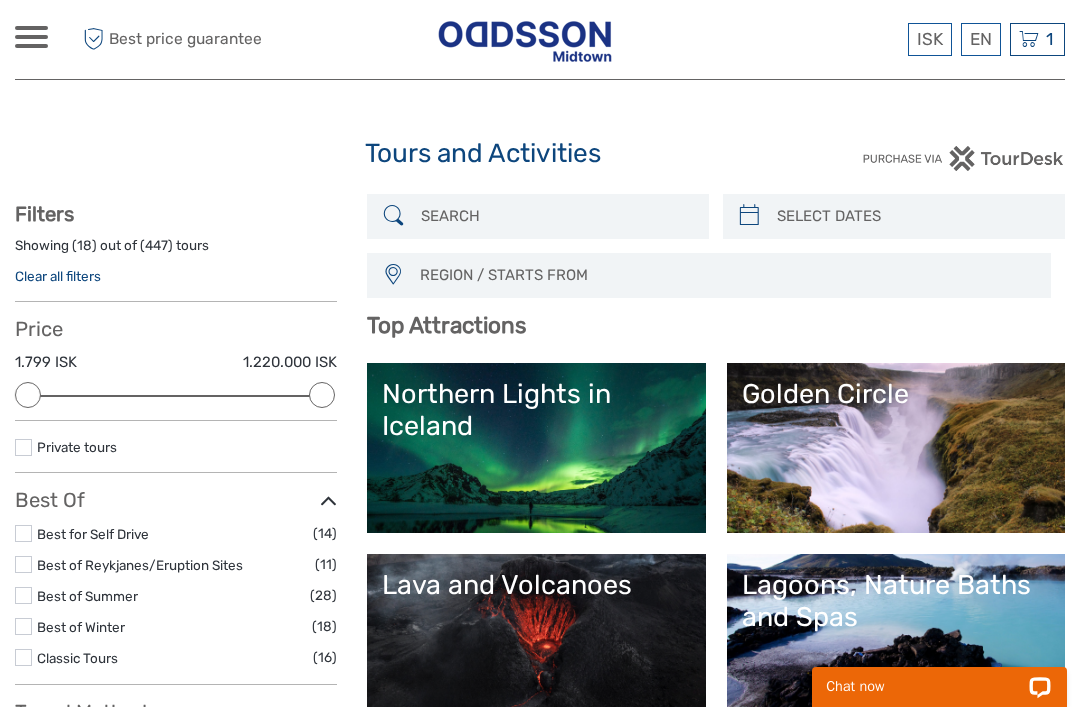 click on "1" at bounding box center [1049, 39] 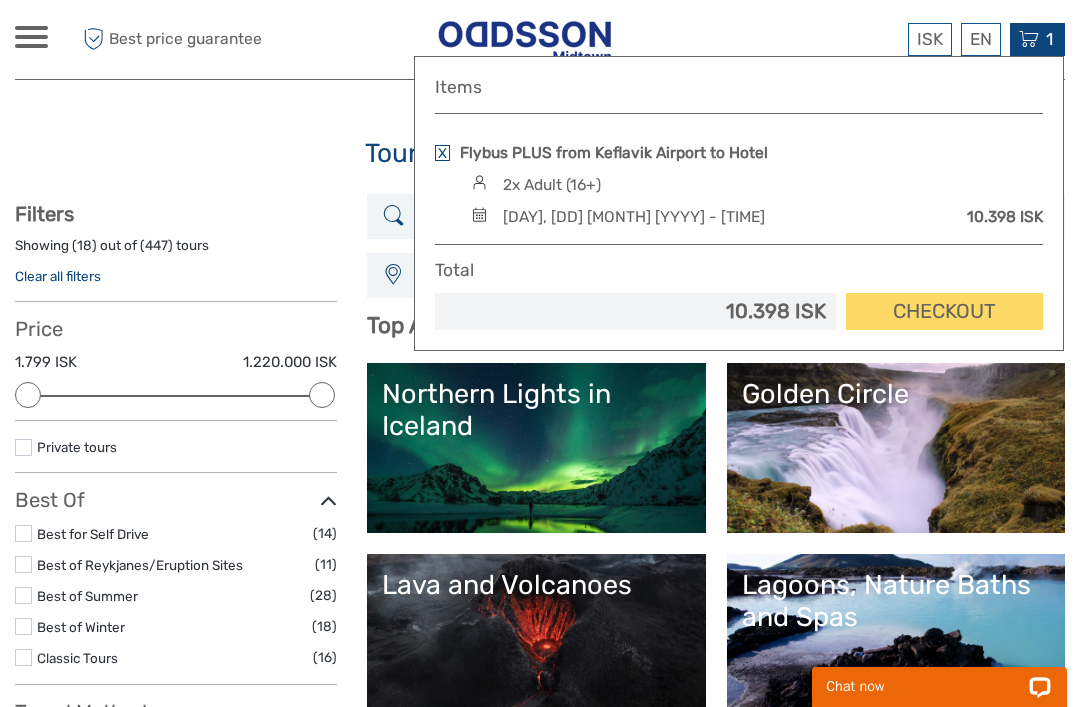 click on "Items" at bounding box center (739, 103) 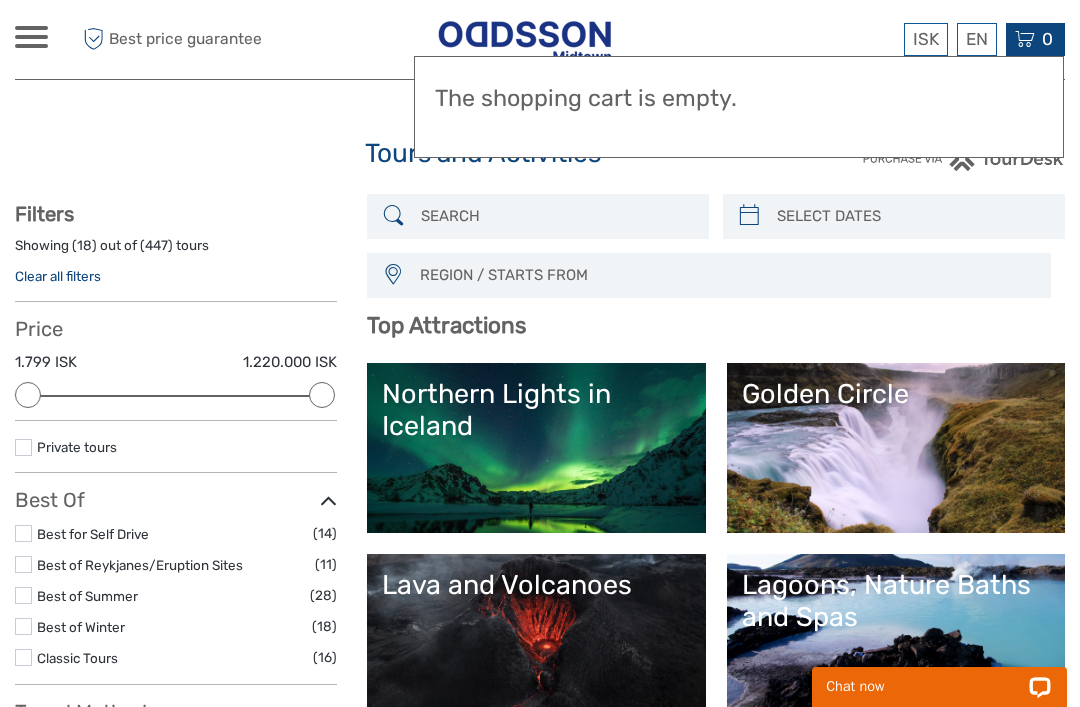 click on "Tours and Activities
Tours and Activities" at bounding box center [540, 162] 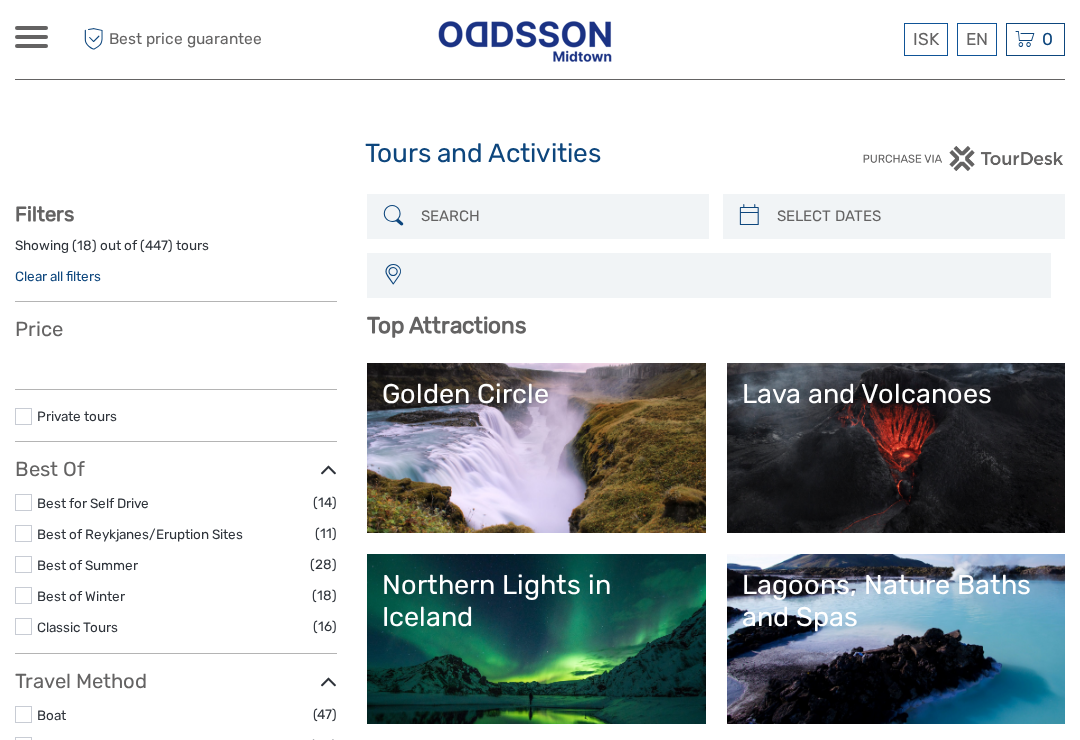 select 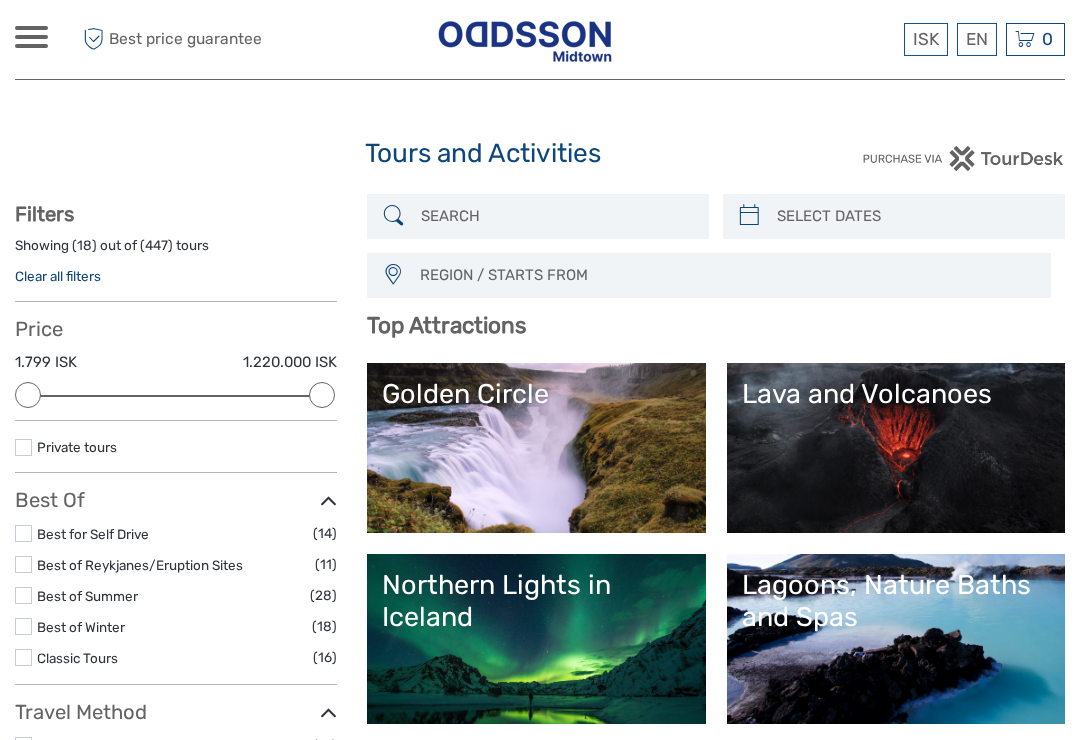 scroll, scrollTop: 0, scrollLeft: 0, axis: both 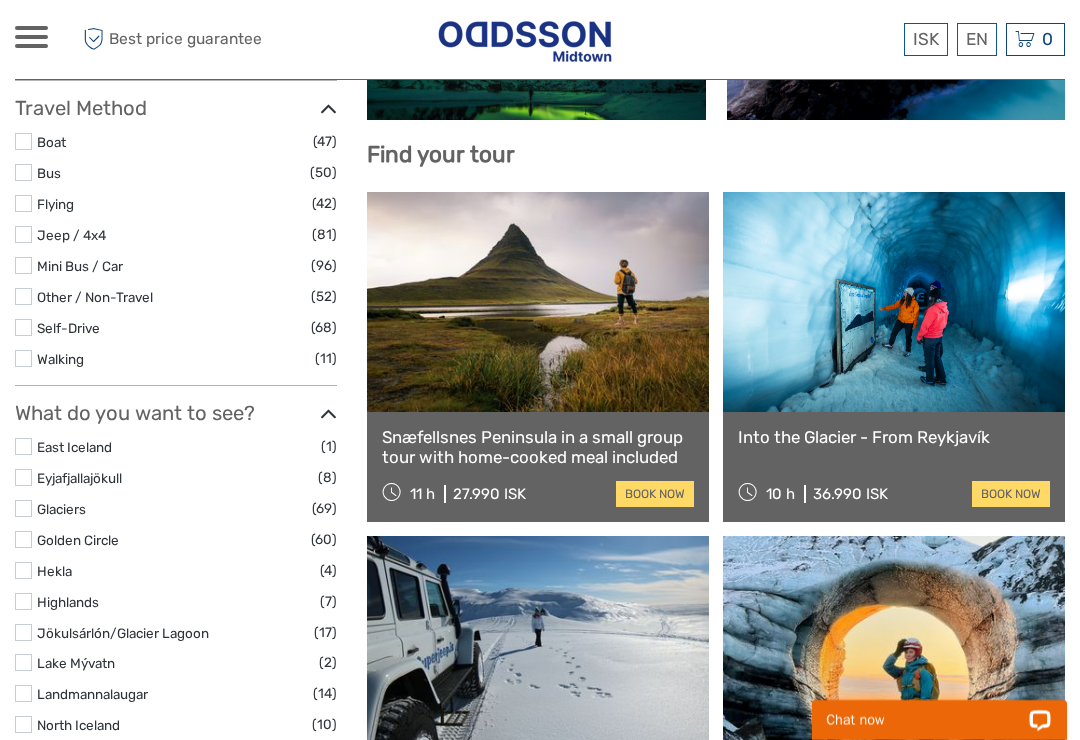 click on "English" at bounding box center (0, 0) 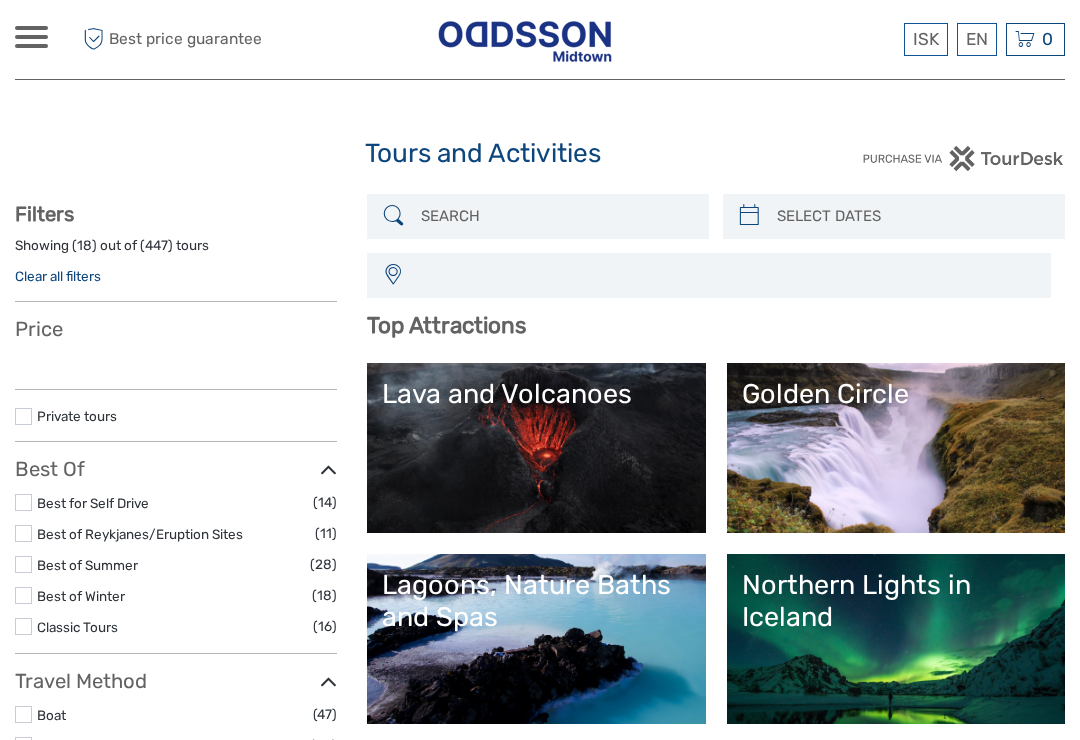 select 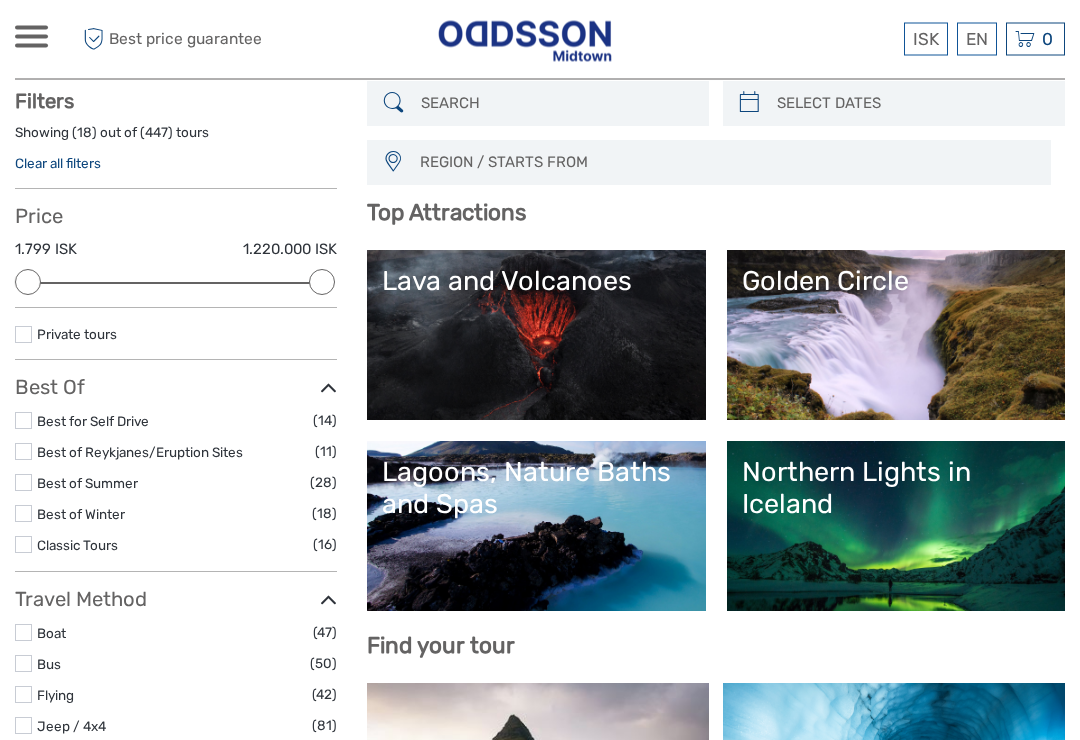 scroll, scrollTop: 156, scrollLeft: 0, axis: vertical 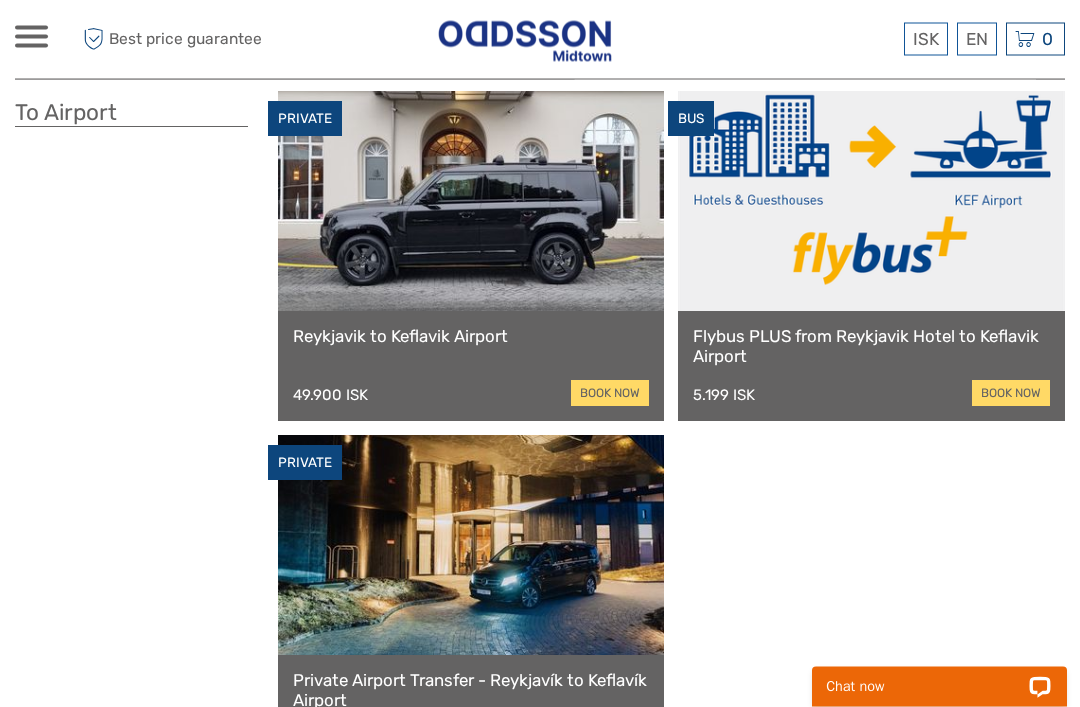 click on "book now" at bounding box center (610, 738) 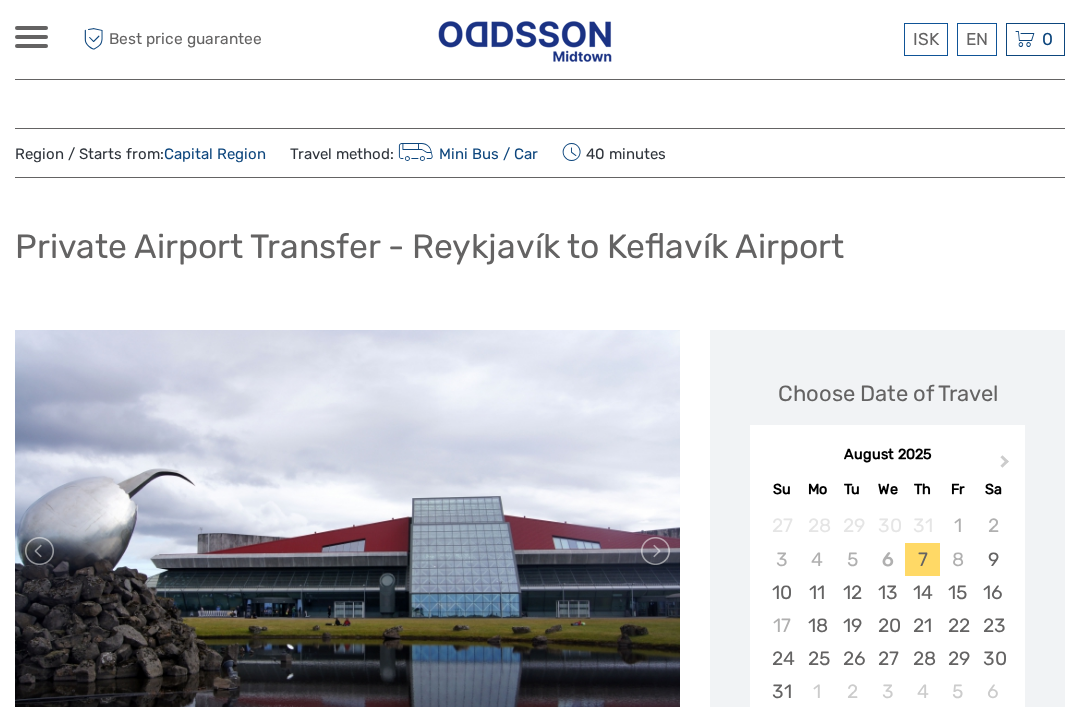 scroll, scrollTop: 54, scrollLeft: 0, axis: vertical 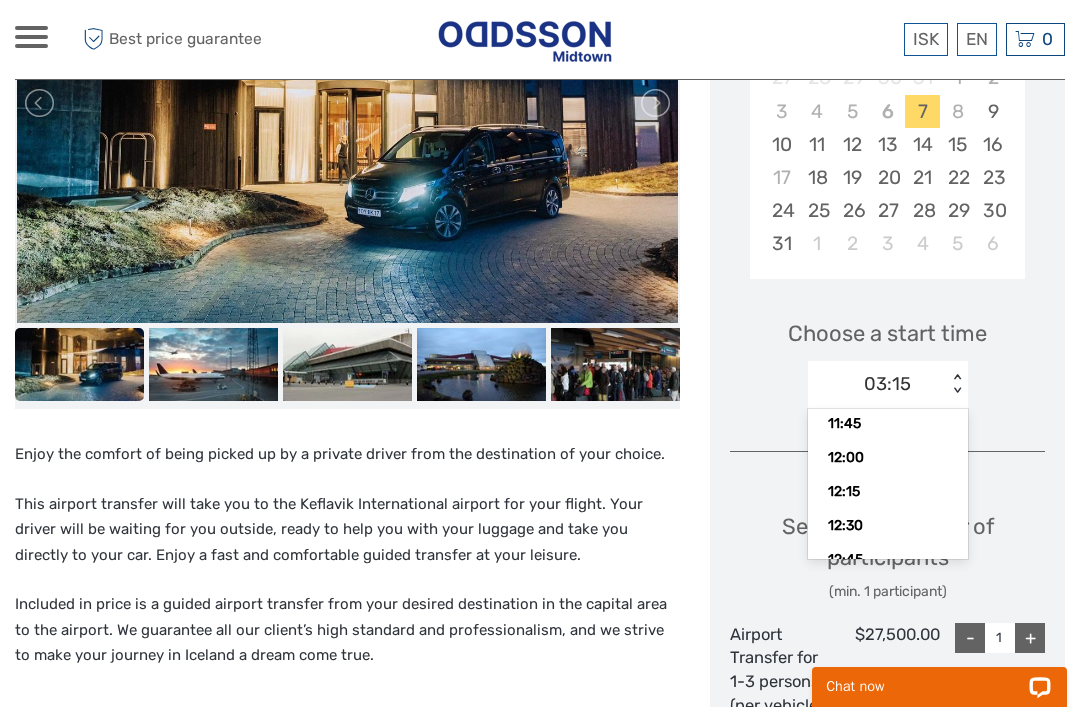 click on "Choose a start time option 03:15 selected, 1 of 82. 82 results available. Use Up and Down to choose options, press Enter to select the currently focused option, press Escape to exit the menu, press Tab to select the option and exit the menu. 03:15 < > 03:15 03:30 03:45 04:00 04:15 04:30 04:45 05:00 05:15 05:30 05:45 06:00 06:15 06:30 06:45 07:00 07:15 07:30 07:45 08:00 08:15 08:30 08:45 09:00 09:15 09:30 09:45 10:00 10:15 10:30 10:45 11:00 11:15 11:30 11:45 12:00 12:15 12:30 12:45 13:00 13:15 13:30 13:45 14:15 14:30 14:45 15:00 15:15 15:30 15:45 16:00 16:15 16:30 16:45 17:00 17:15 17:30 17:45 18:00 18:15 18:30 18:45 19:00 19:15 19:30 19:45 20:00 20:15 20:30 20:45 21:00 21:15 21:30 21:45 22:00 22:15 22:30 22:45 23:00 23:15 23:30 23:45" at bounding box center [887, 355] 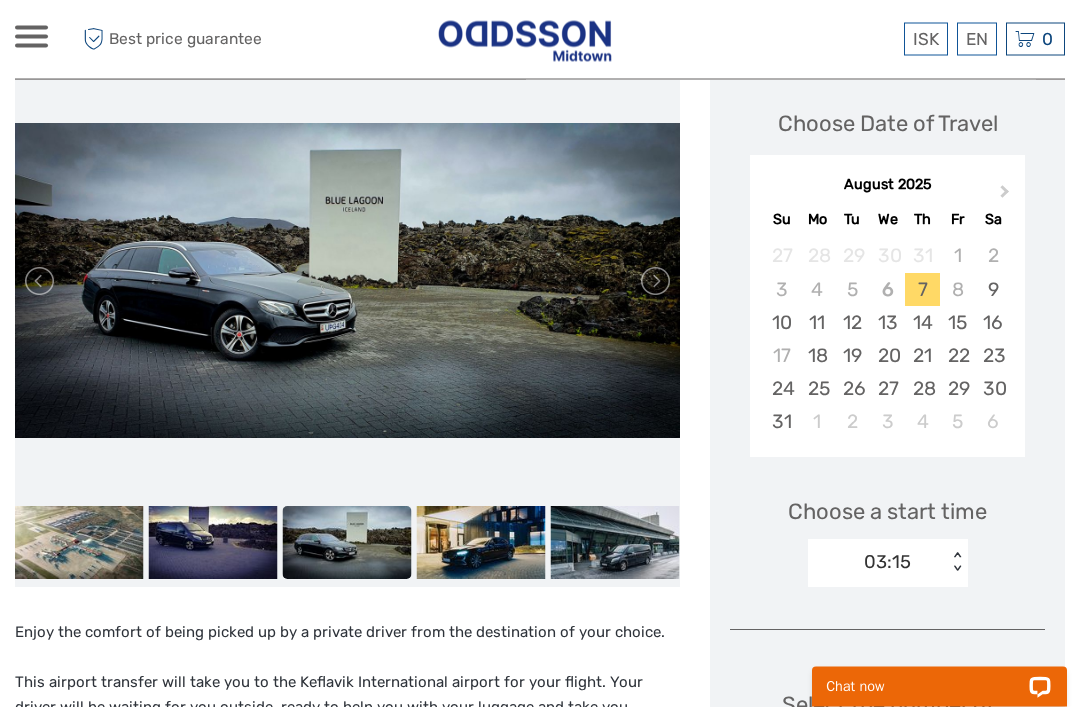 scroll, scrollTop: 272, scrollLeft: 0, axis: vertical 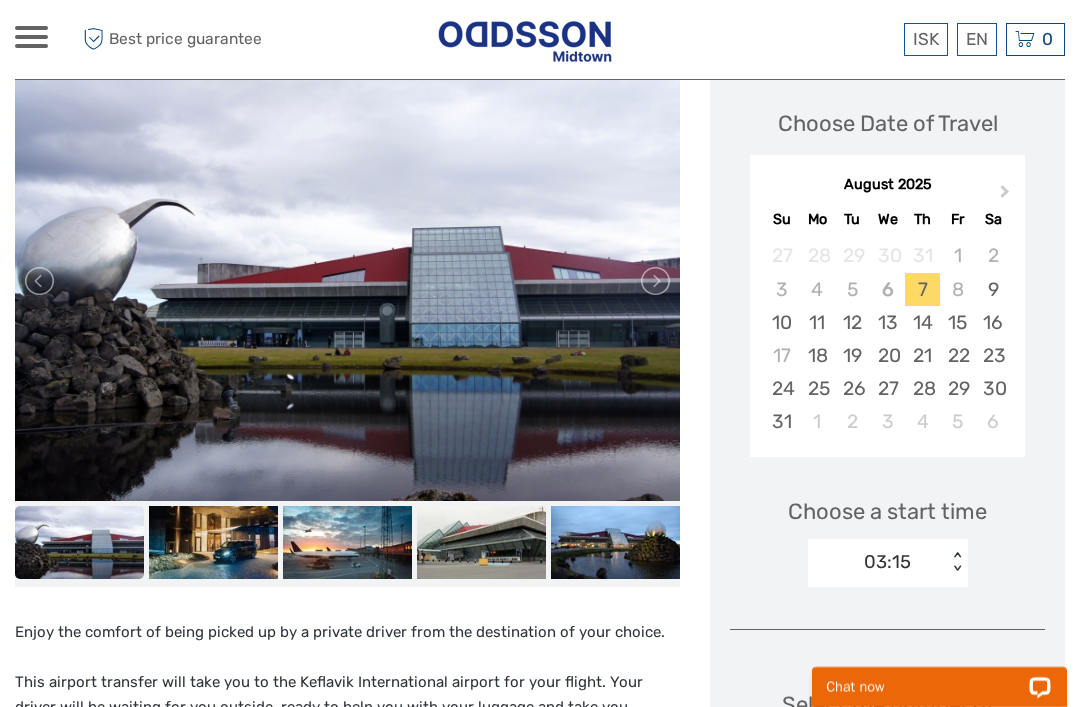 click at bounding box center [41, 281] 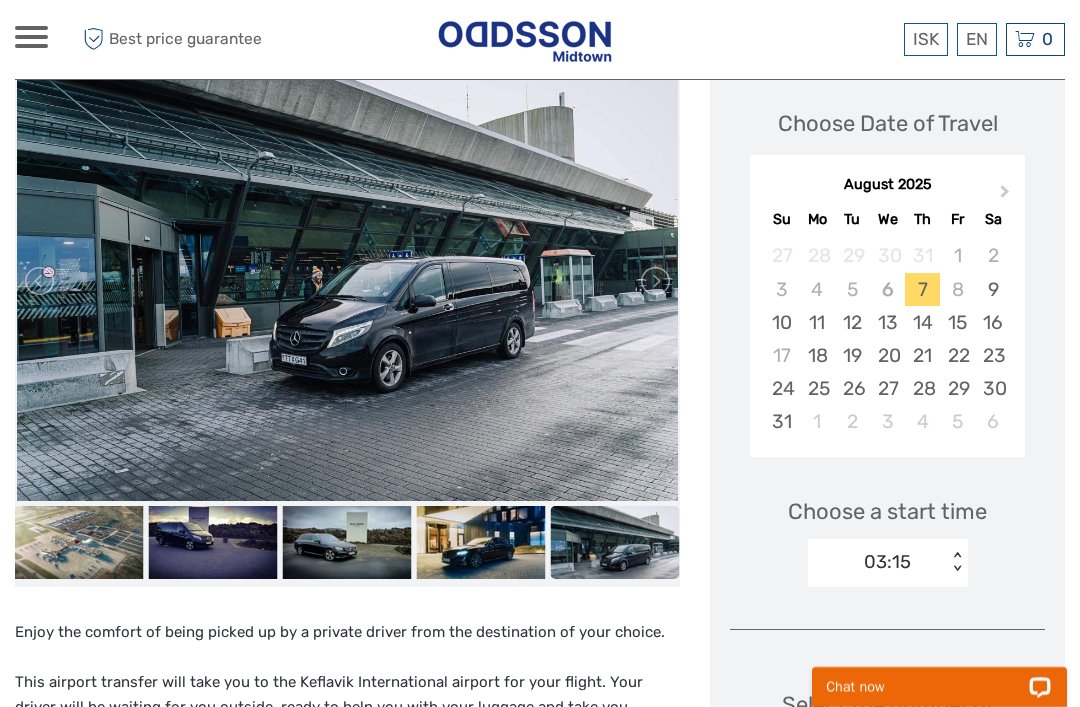 click at bounding box center (41, 281) 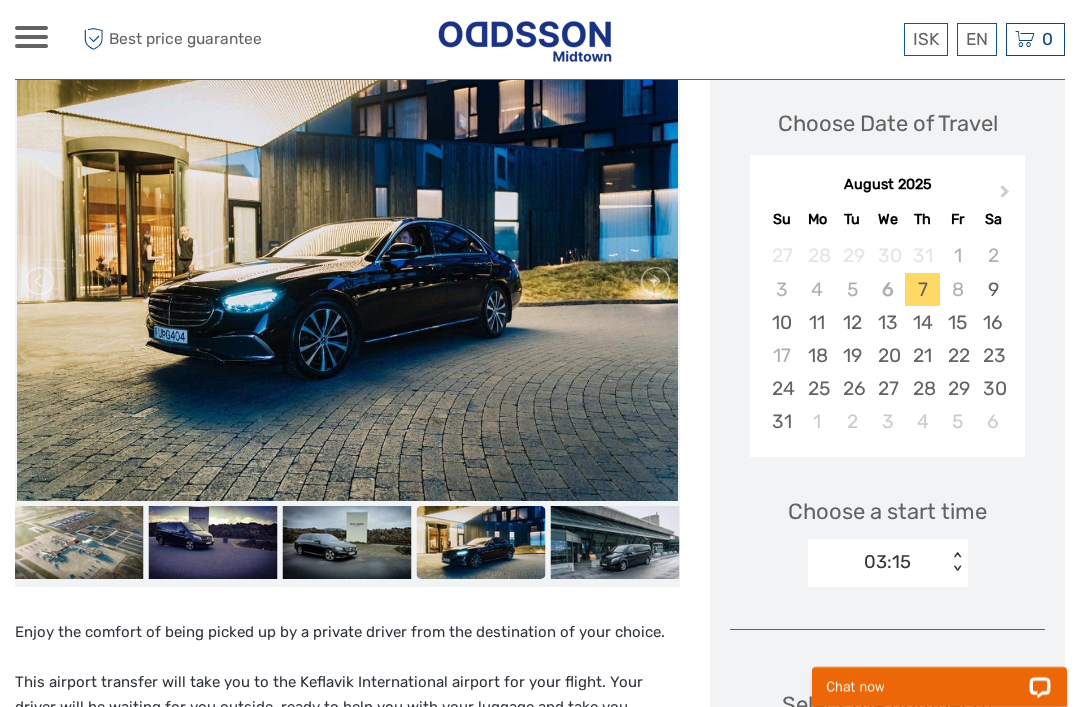click at bounding box center (41, 281) 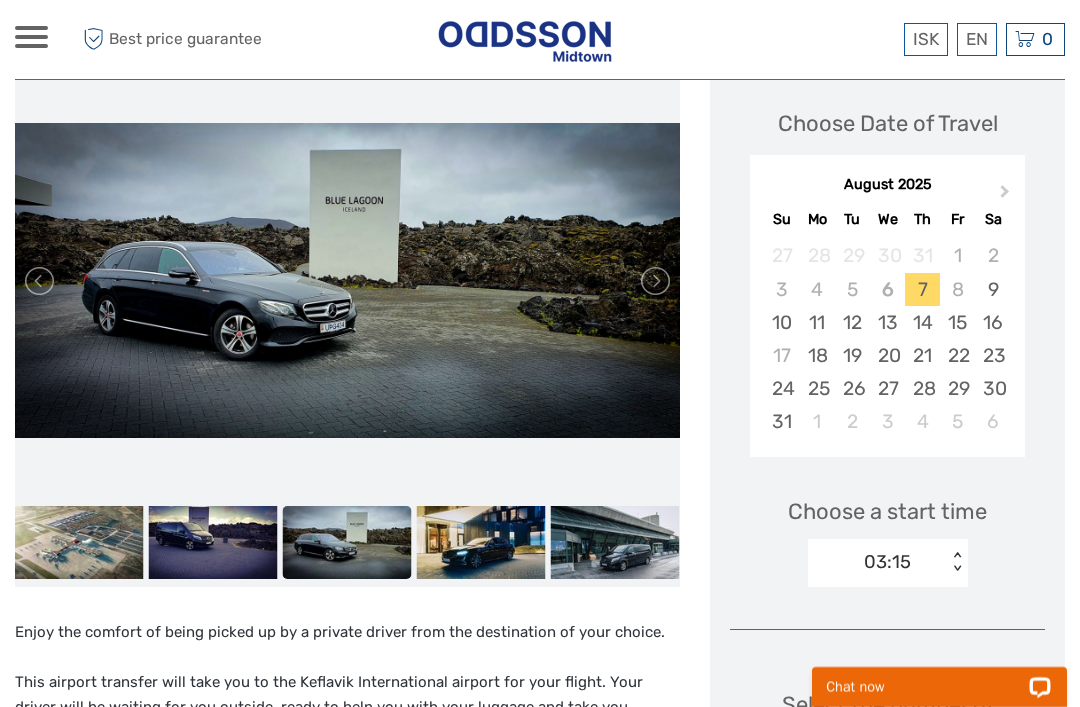 click at bounding box center (41, 281) 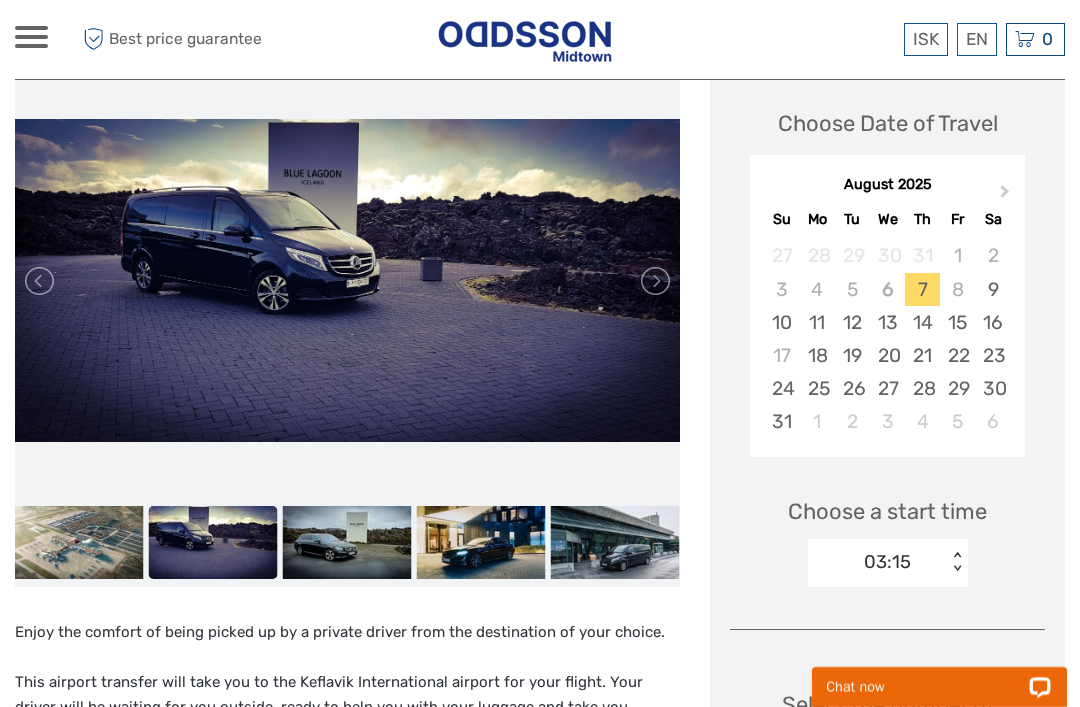 click at bounding box center (41, 281) 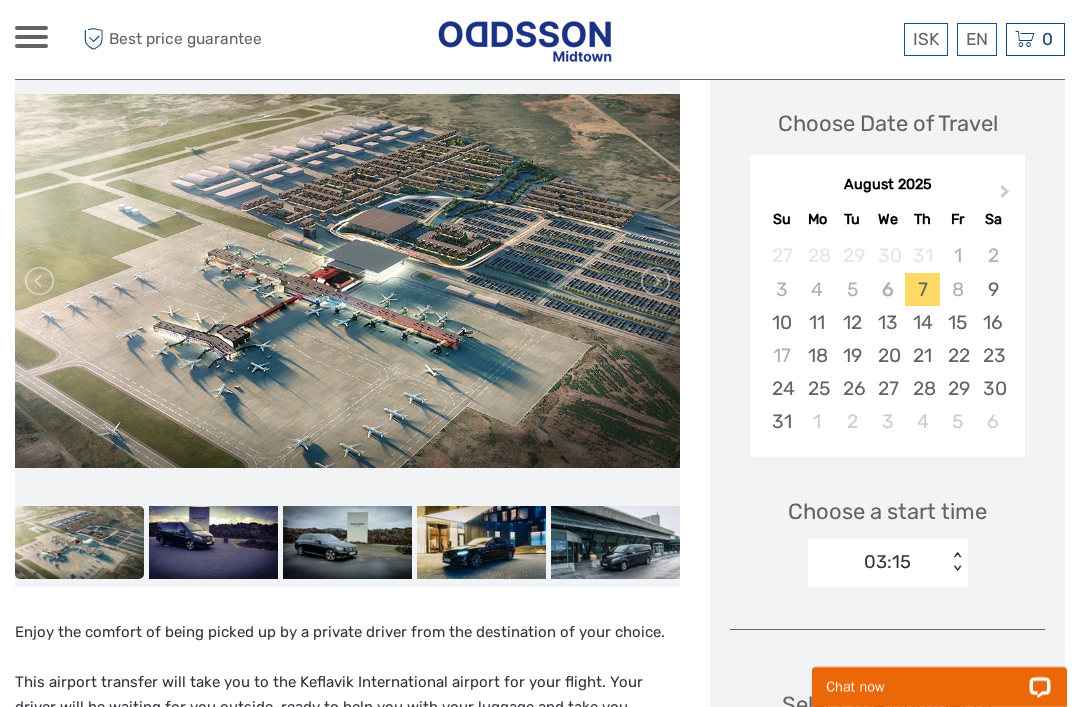 click at bounding box center (41, 281) 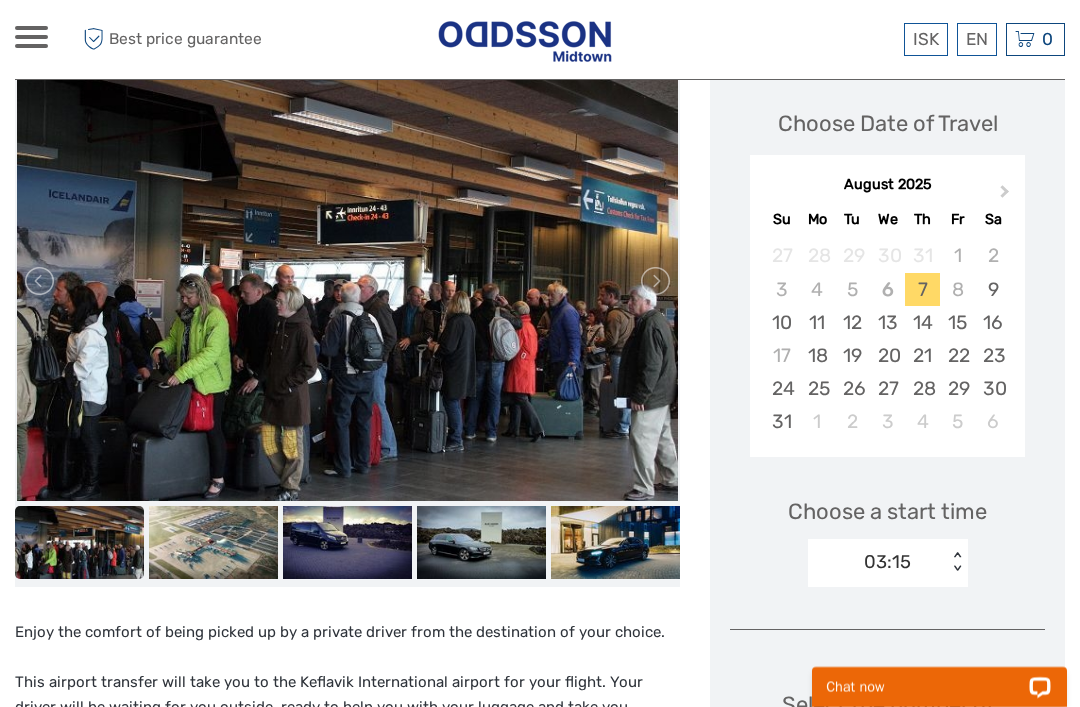 click at bounding box center (41, 281) 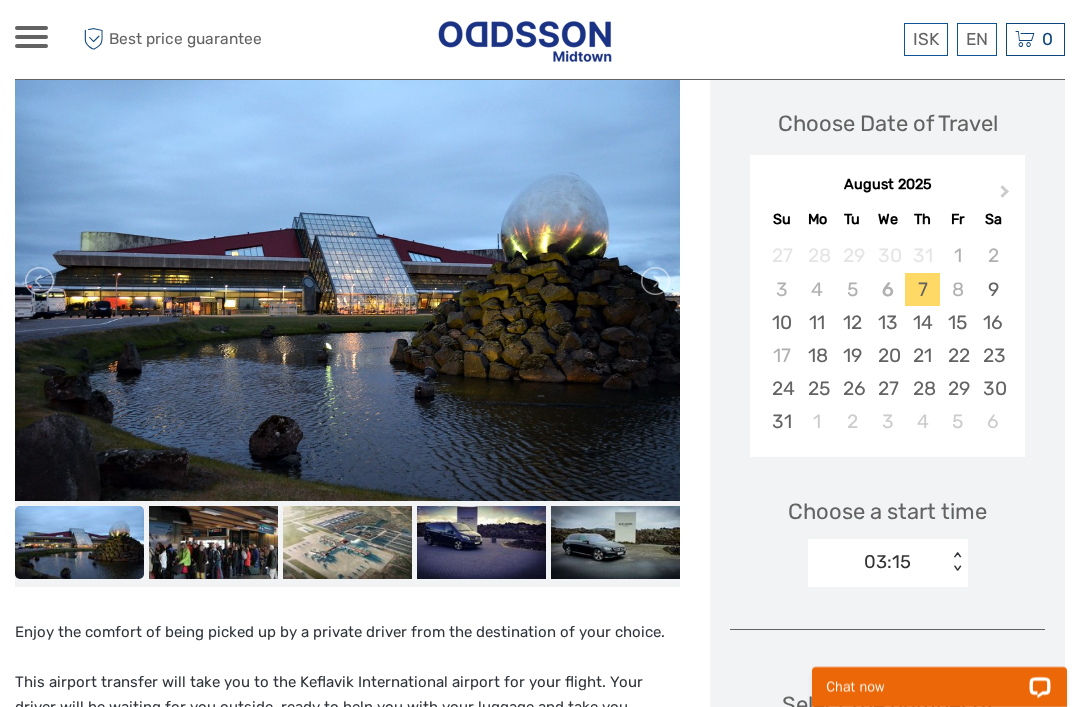 click at bounding box center [41, 281] 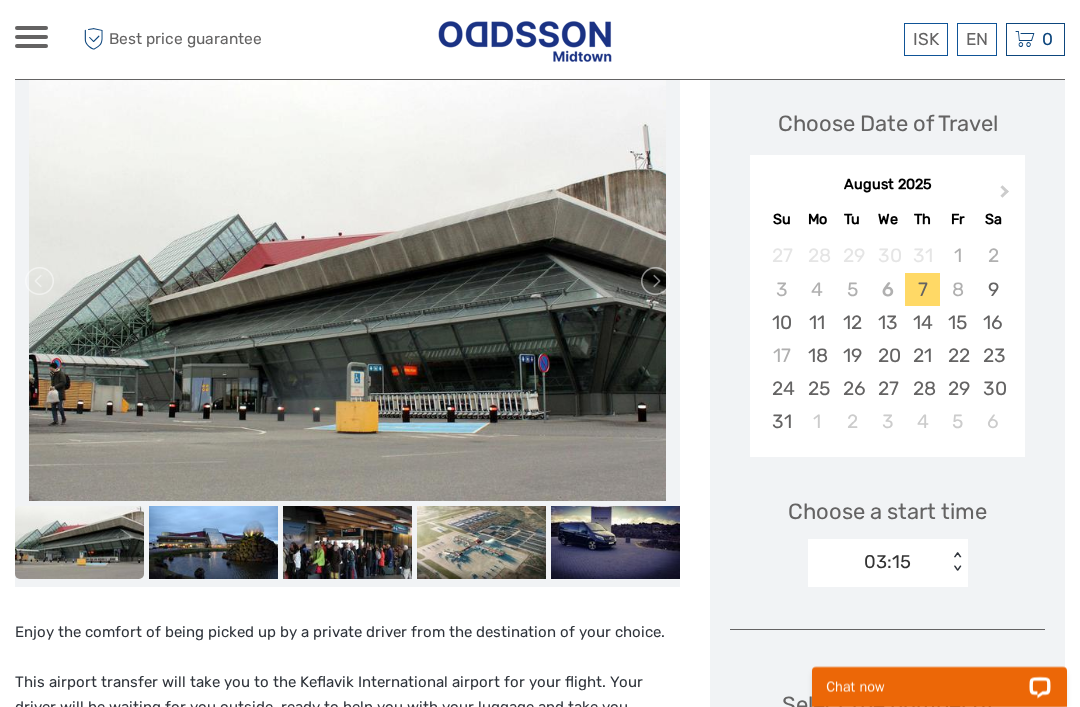 click at bounding box center [41, 281] 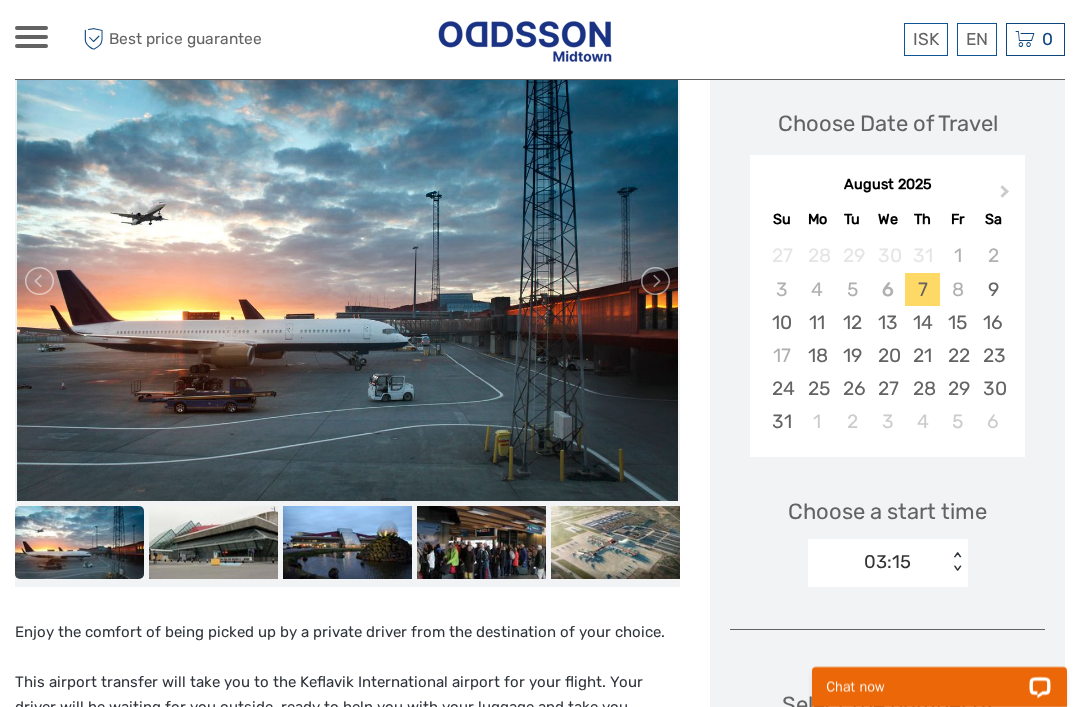 click at bounding box center [41, 281] 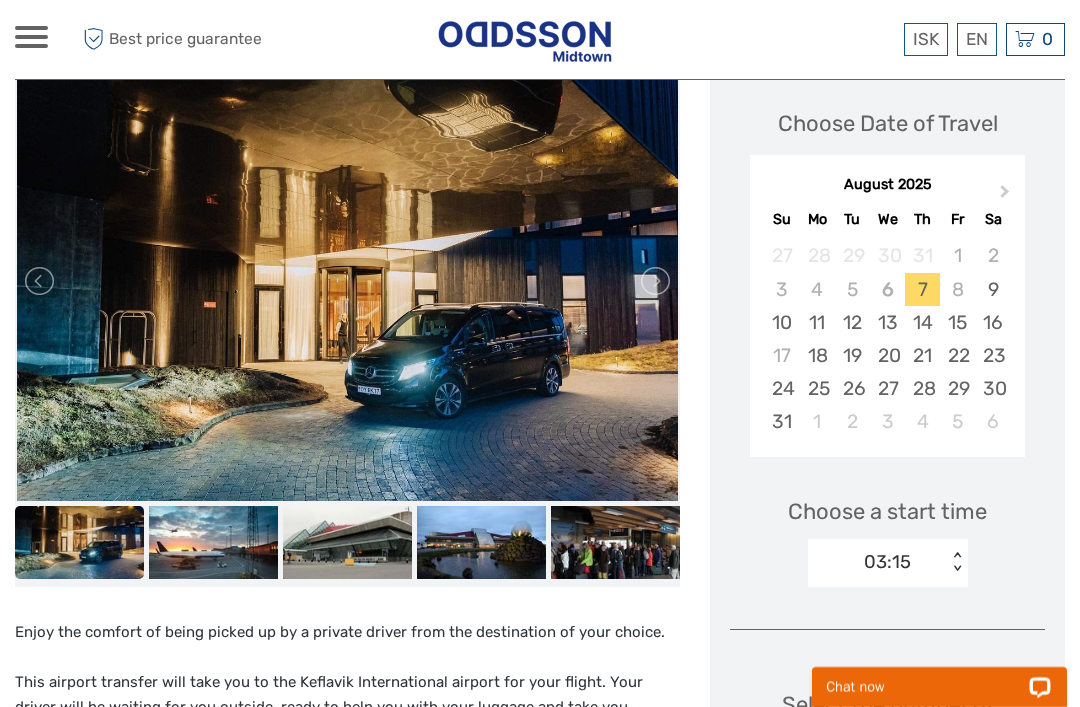 click at bounding box center [41, 281] 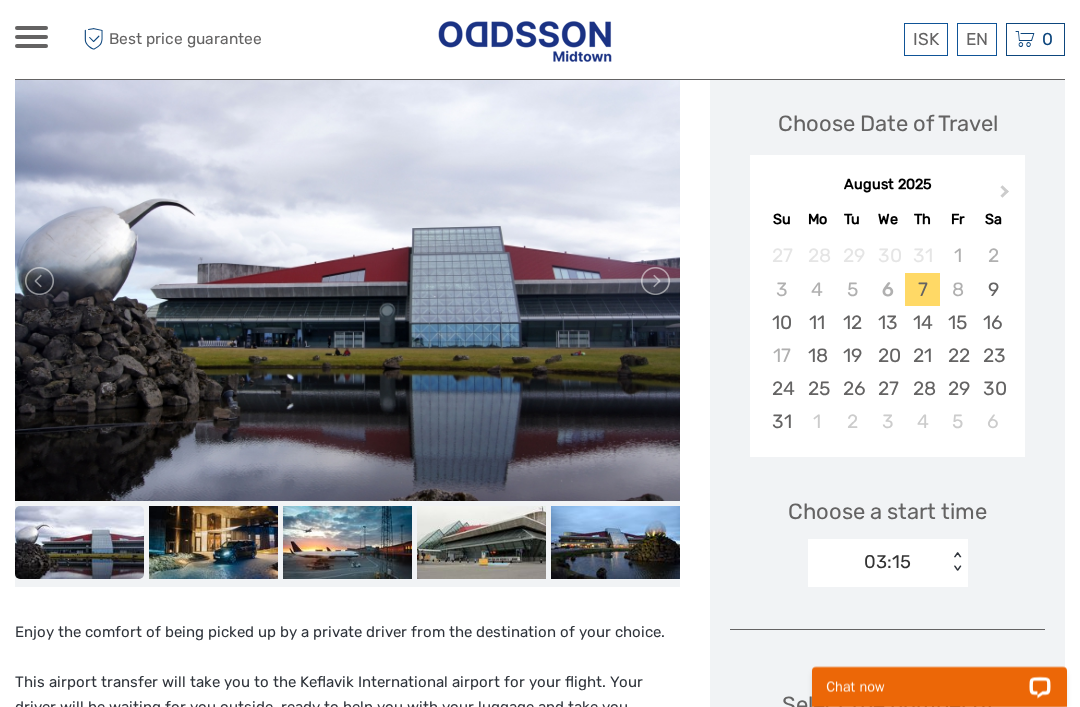 click at bounding box center [41, 281] 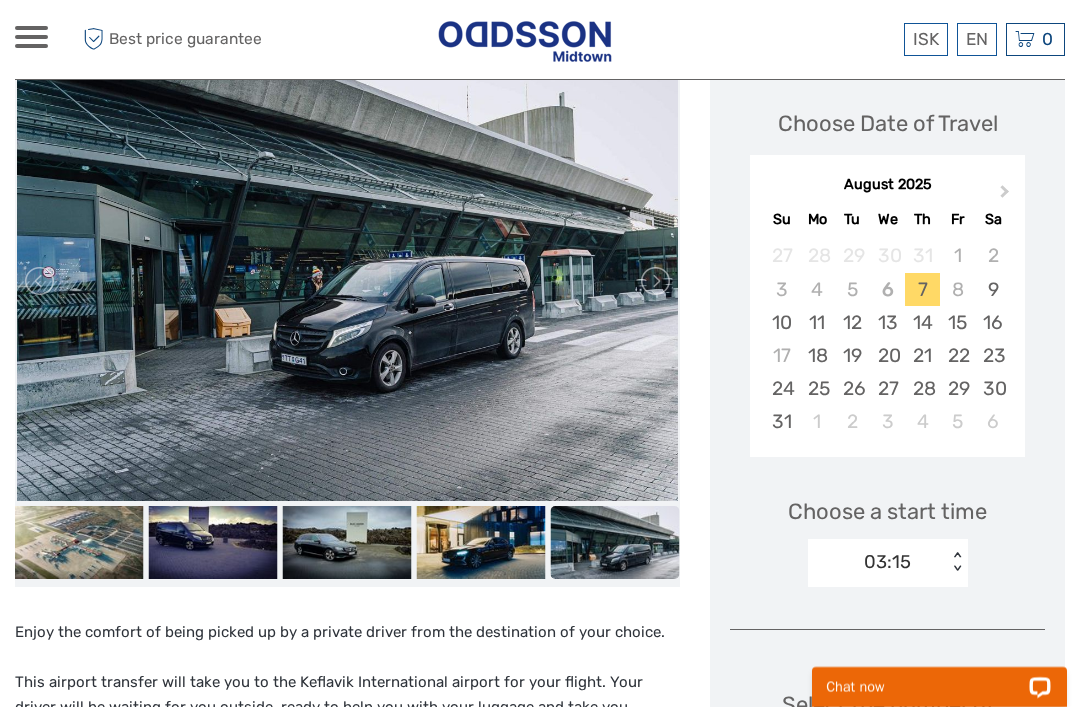 click at bounding box center [41, 281] 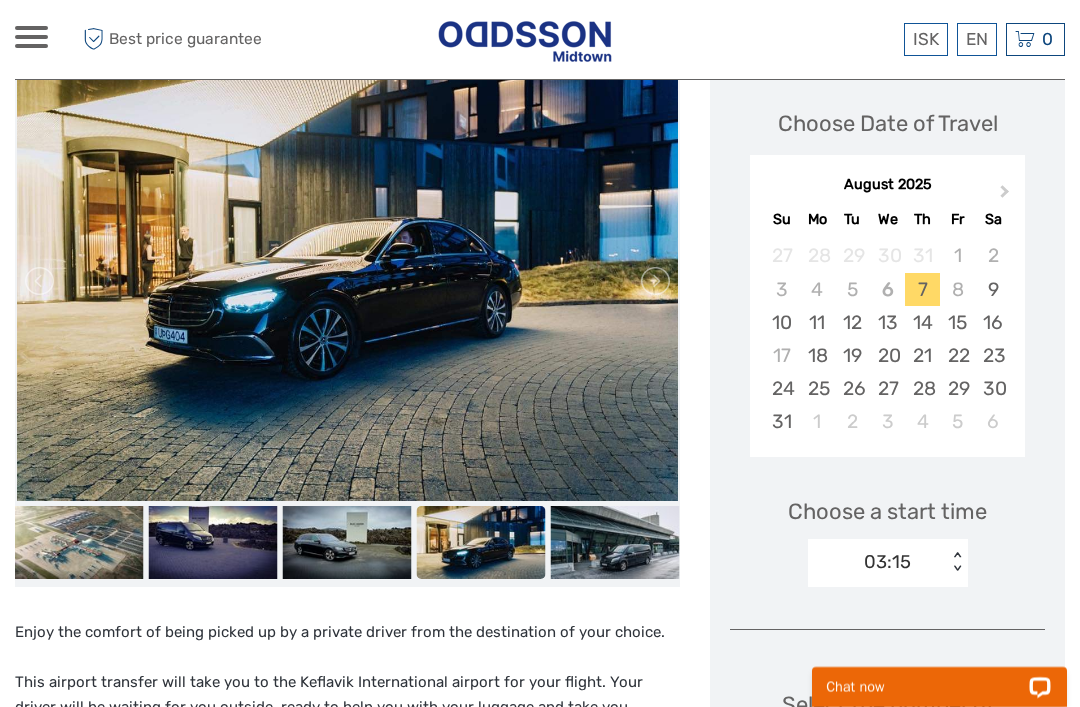 click at bounding box center (41, 281) 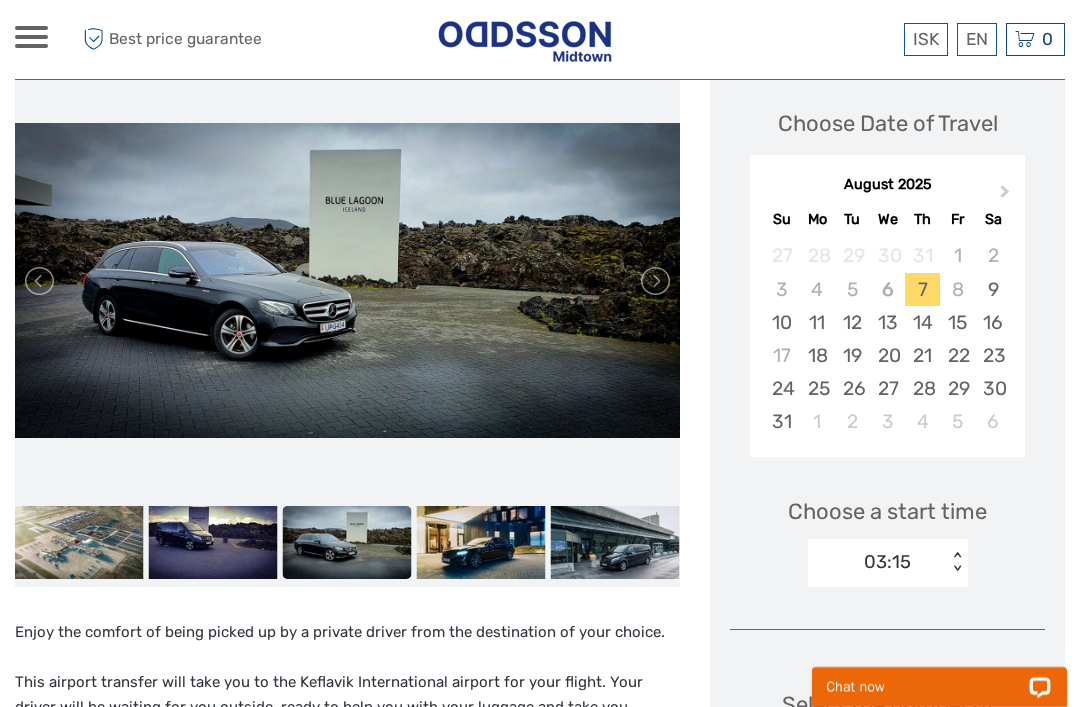 click at bounding box center (41, 281) 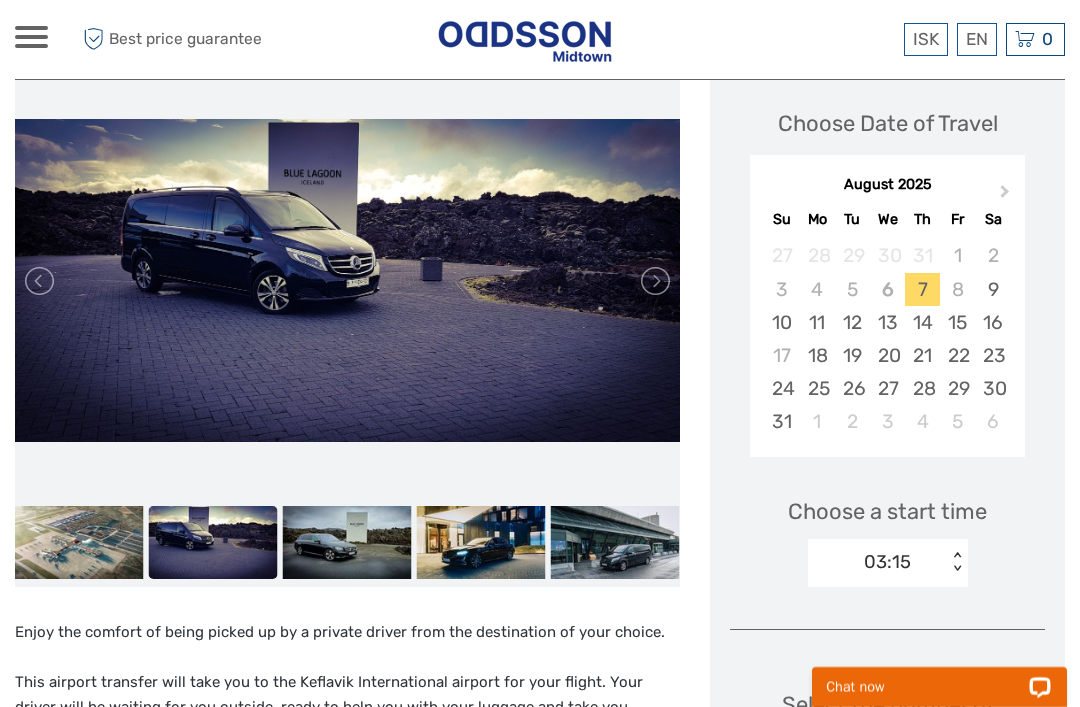 click at bounding box center [41, 281] 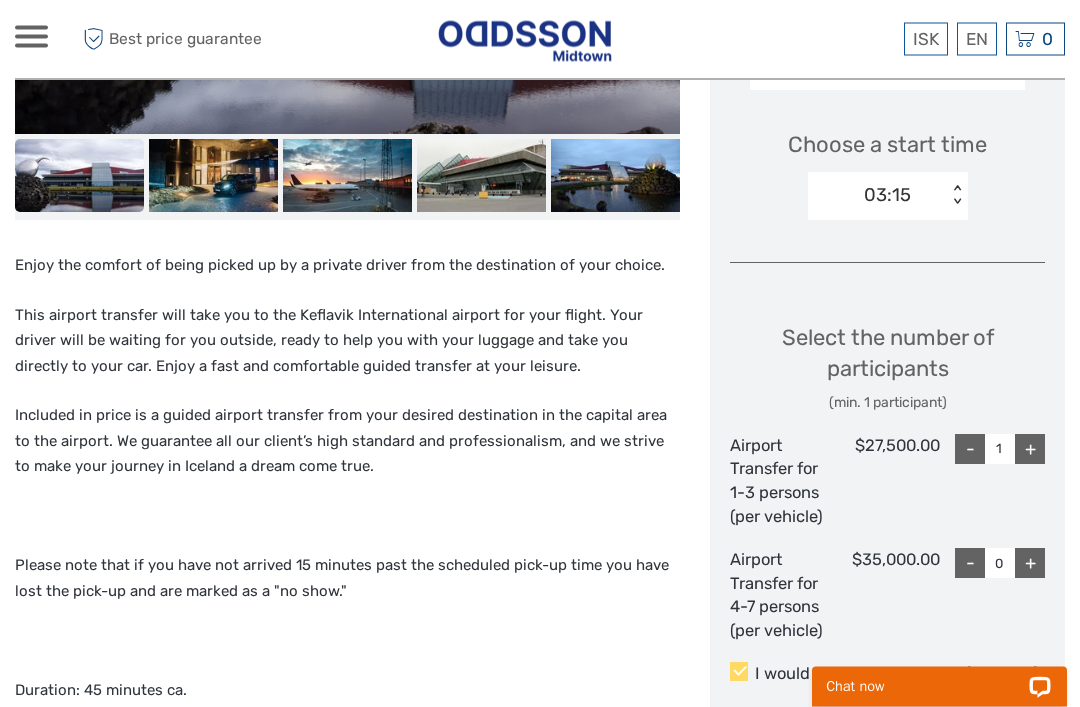 scroll, scrollTop: 648, scrollLeft: 0, axis: vertical 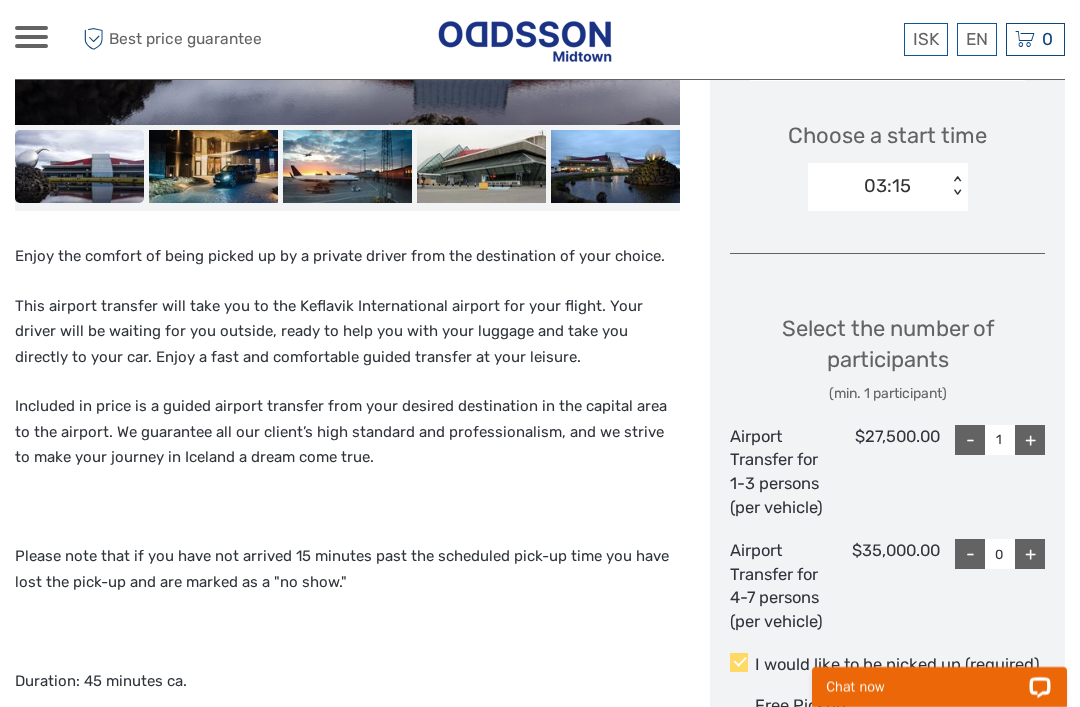 click on "+" at bounding box center [1030, 440] 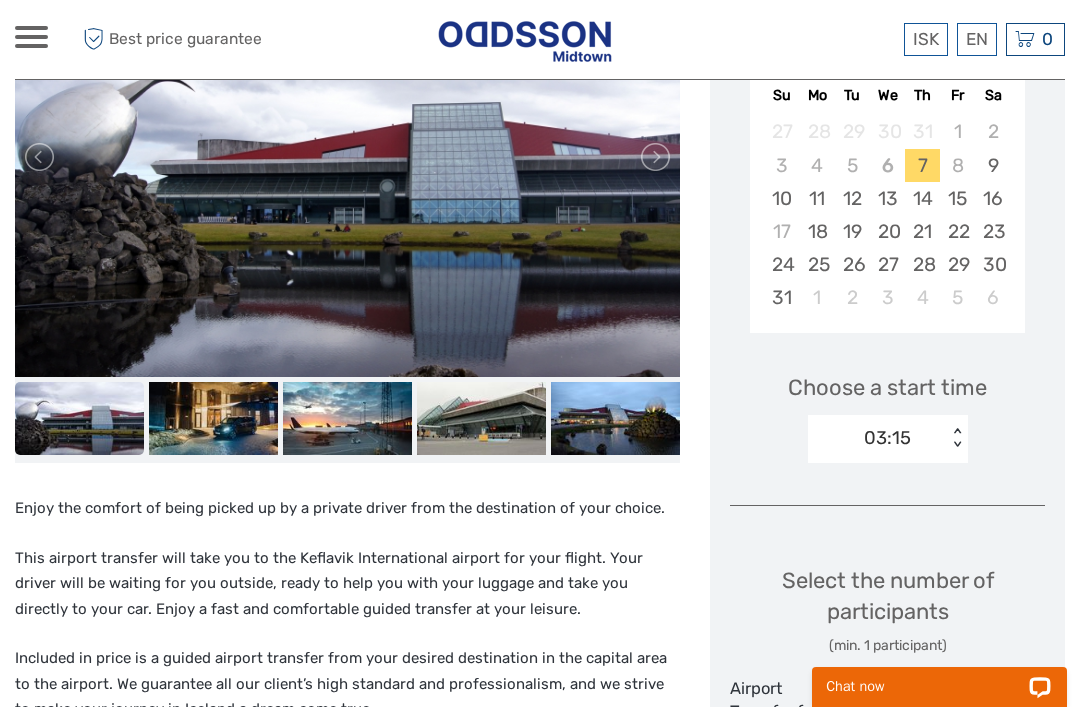 scroll, scrollTop: 393, scrollLeft: 0, axis: vertical 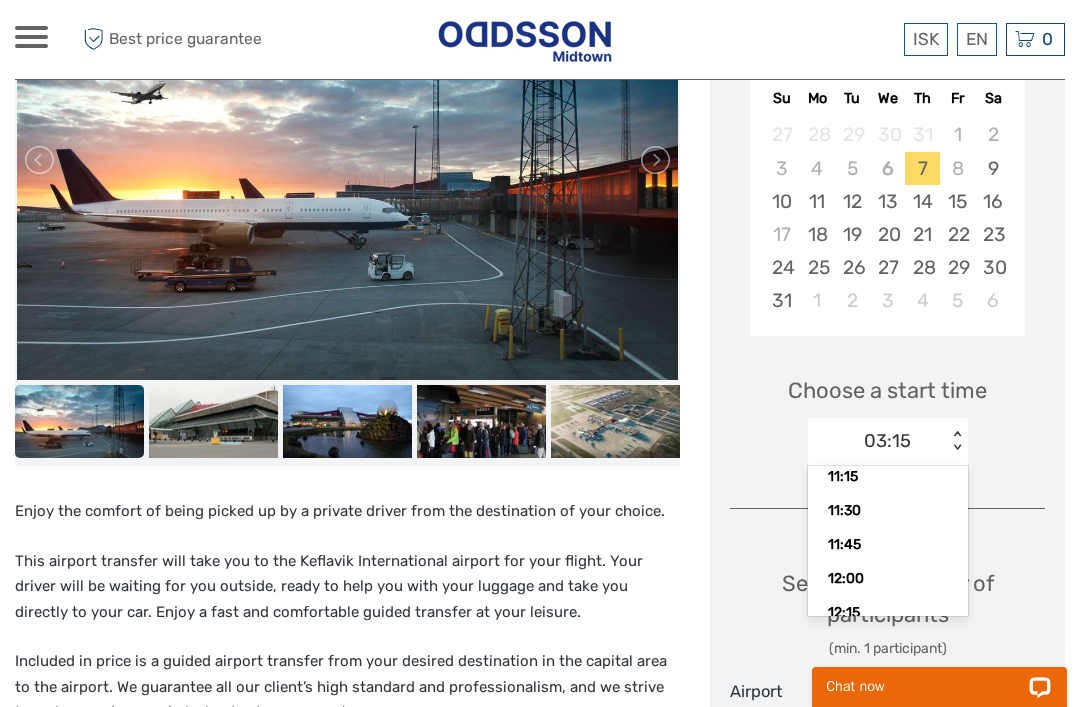 click on "11:30" at bounding box center (888, 511) 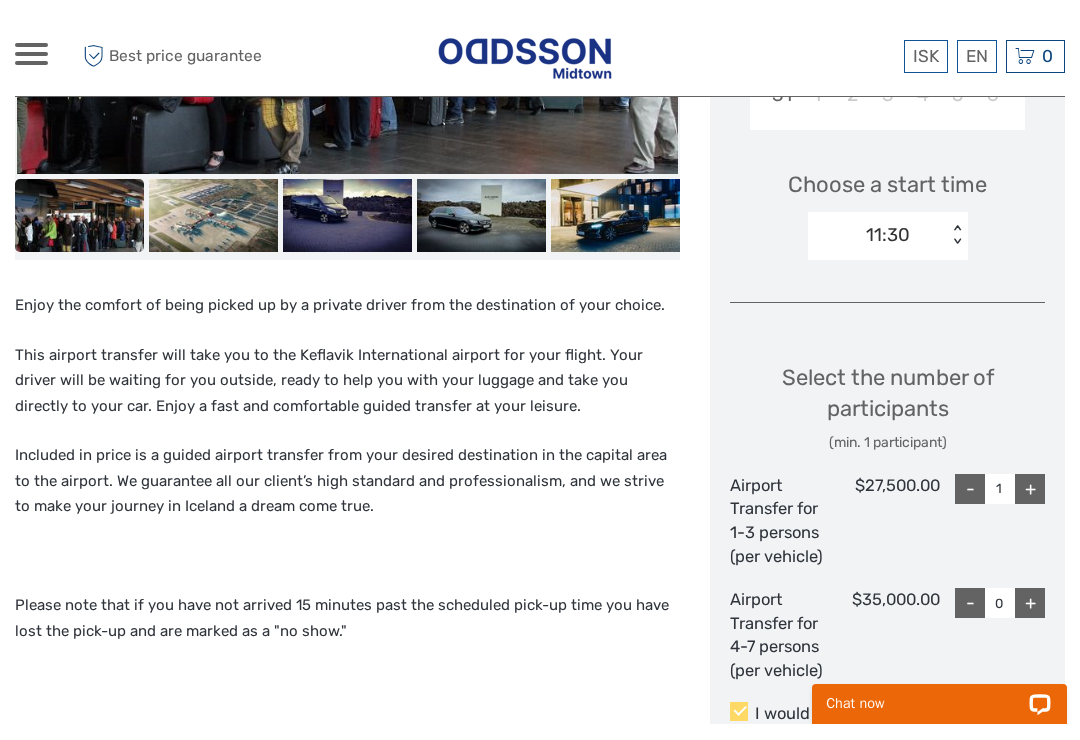 scroll, scrollTop: 618, scrollLeft: 0, axis: vertical 